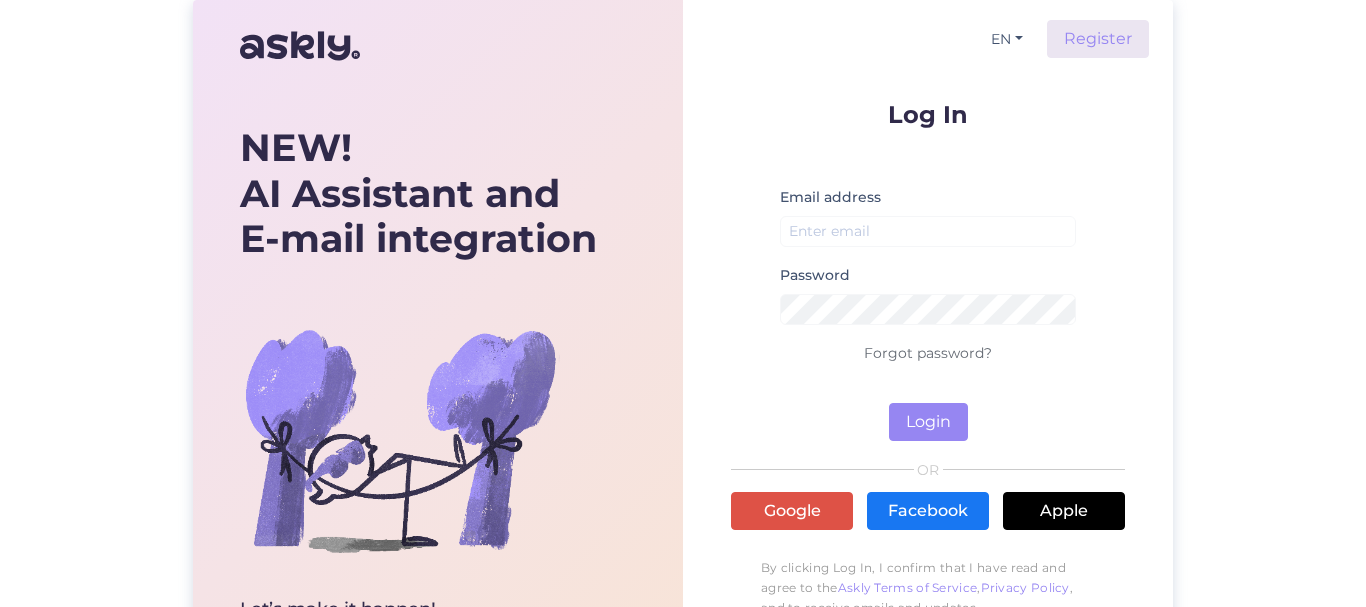 scroll, scrollTop: 0, scrollLeft: 0, axis: both 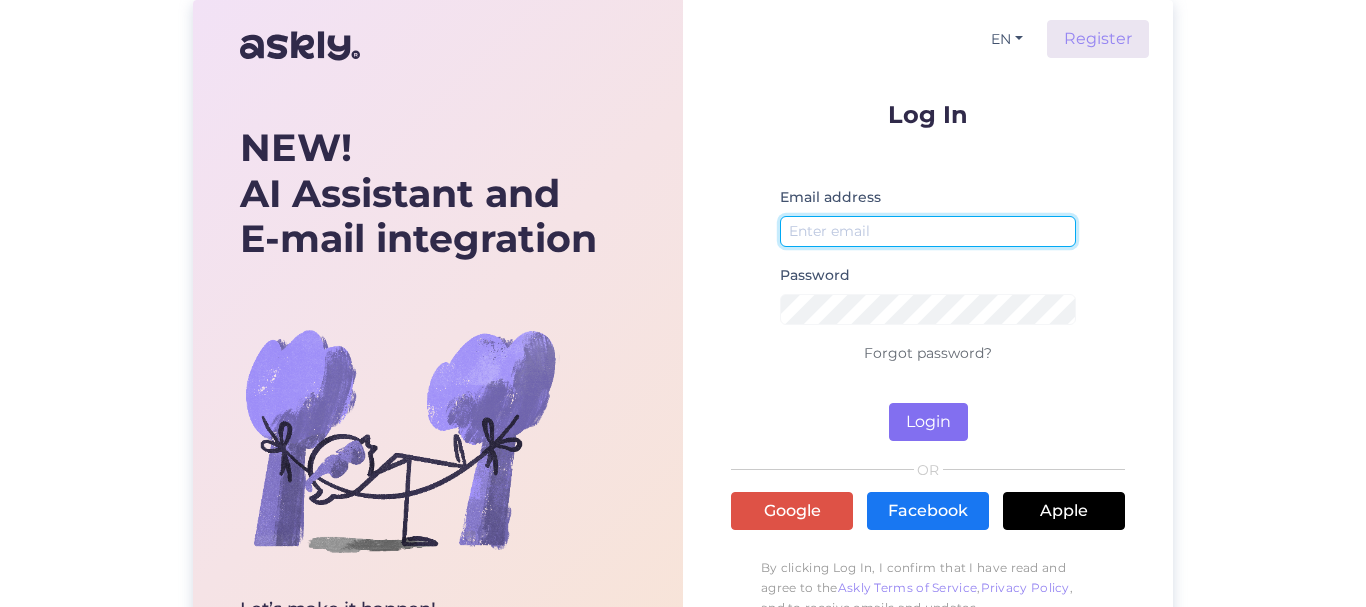 type on "[EMAIL]" 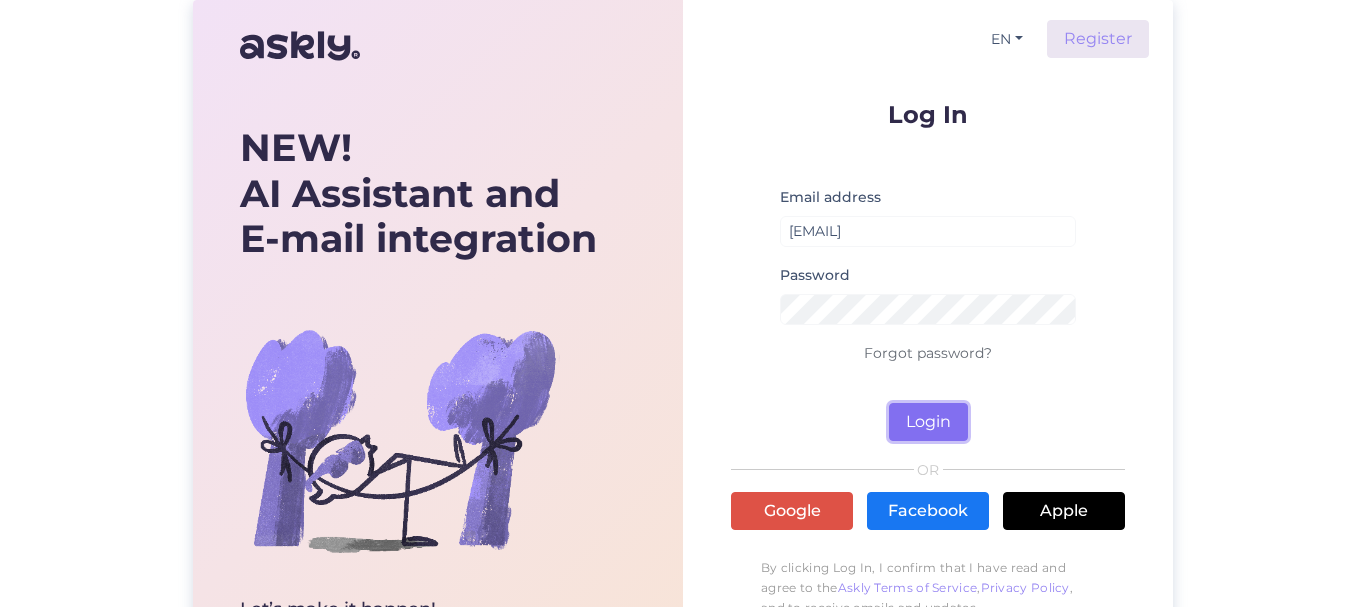 click on "Login" at bounding box center (928, 422) 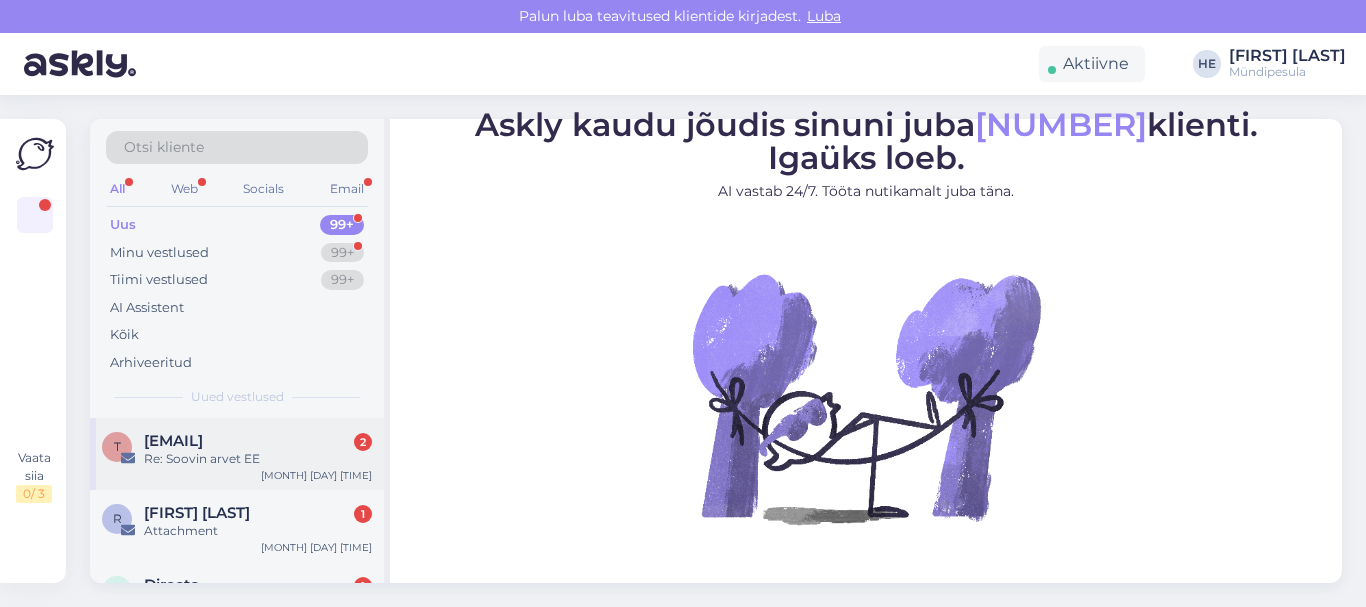 click on "[EMAIL]" at bounding box center (173, 441) 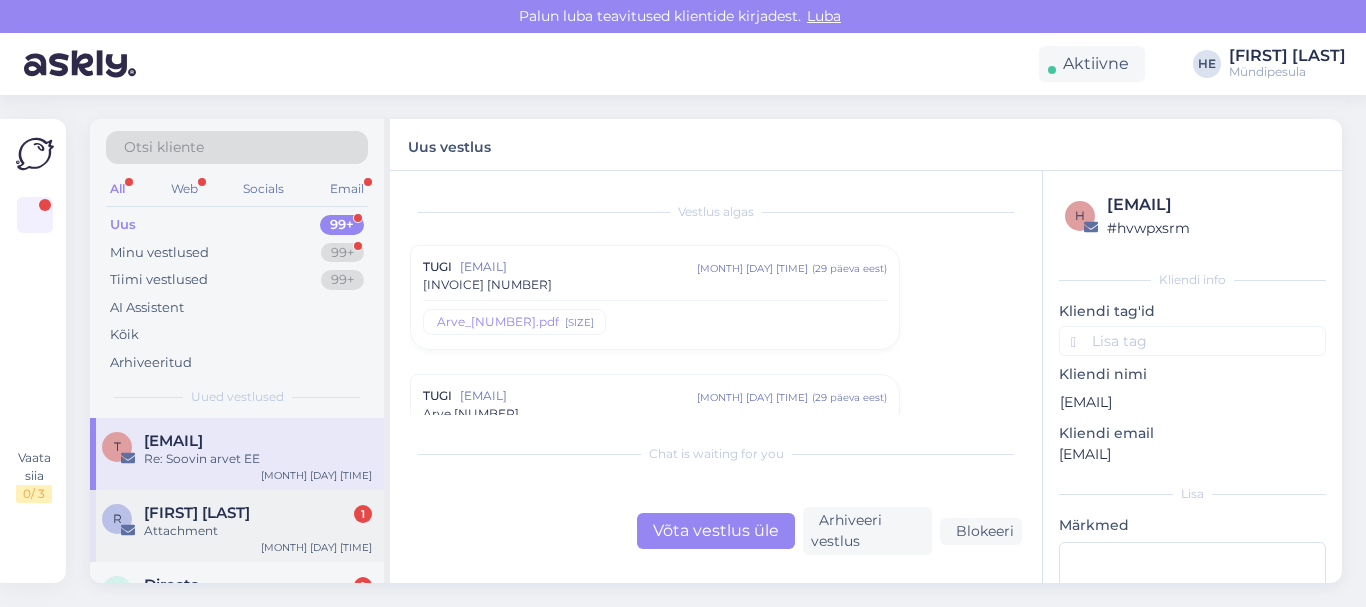 scroll, scrollTop: 9692, scrollLeft: 0, axis: vertical 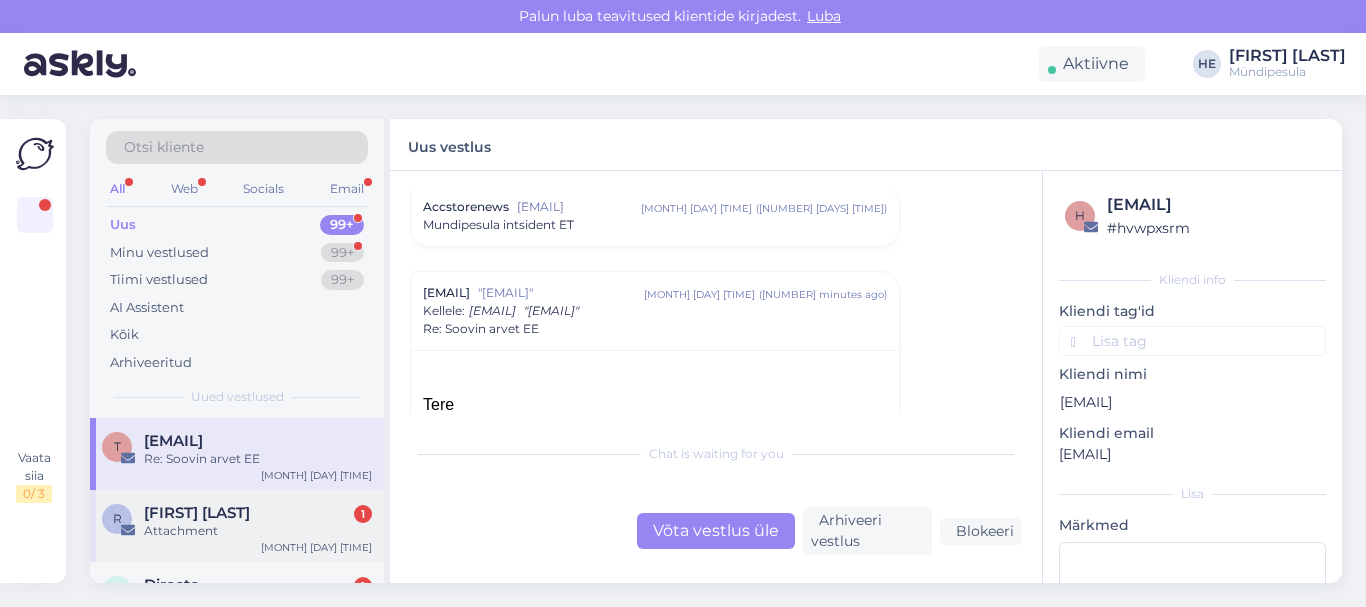 click on "[FIRST] [LAST]" at bounding box center [197, 513] 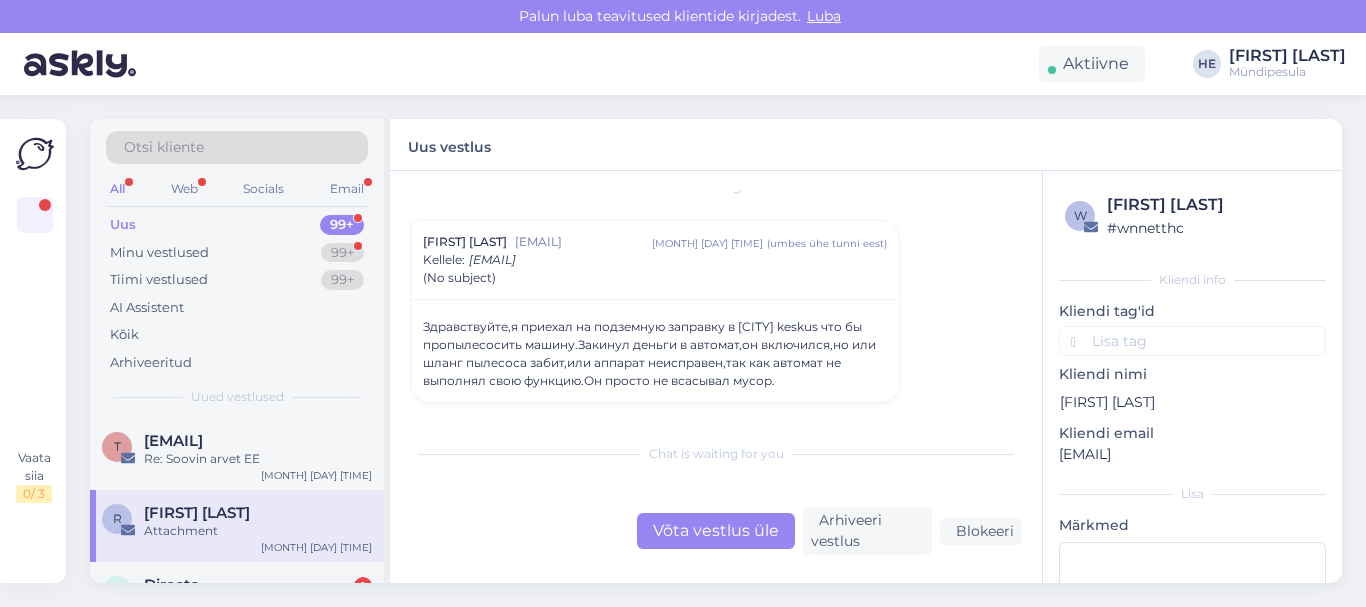 scroll, scrollTop: 0, scrollLeft: 0, axis: both 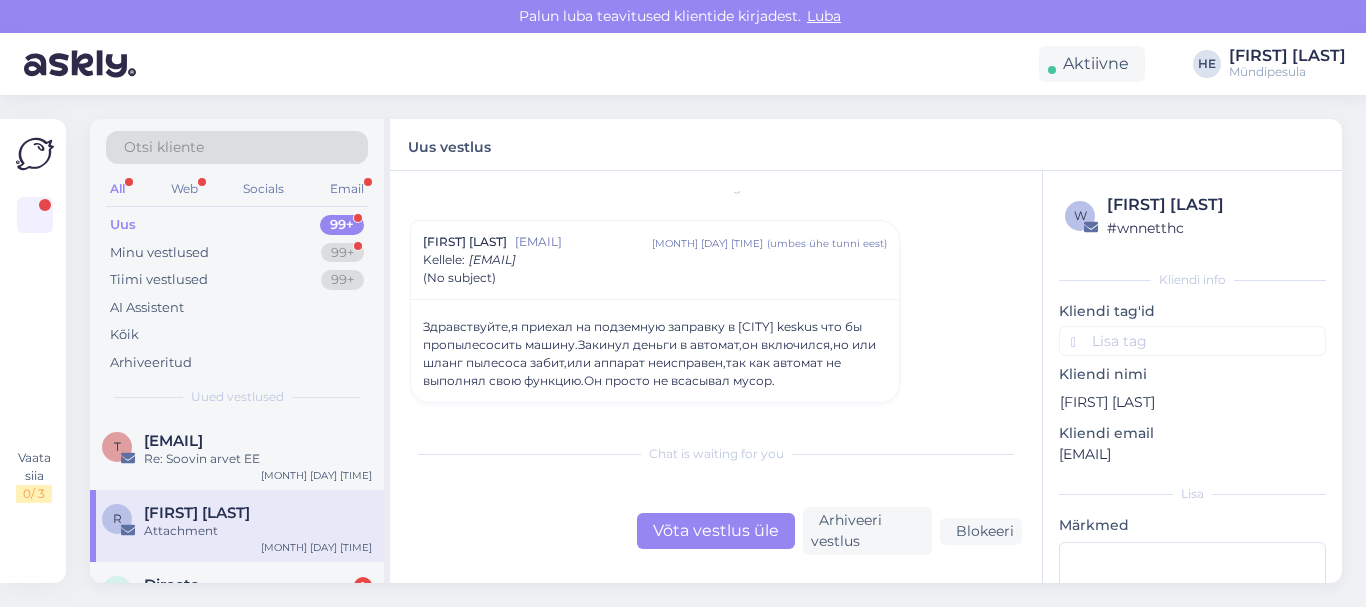 click on "[FIRST] [LAST]" at bounding box center (197, 513) 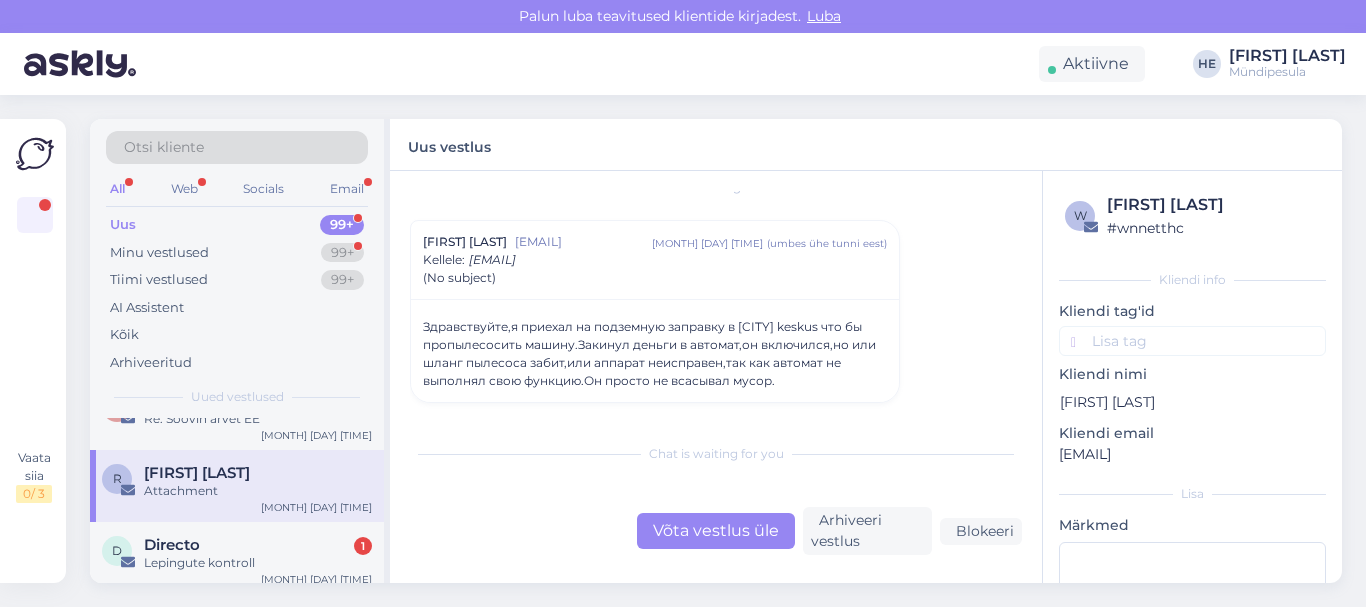 scroll, scrollTop: 80, scrollLeft: 0, axis: vertical 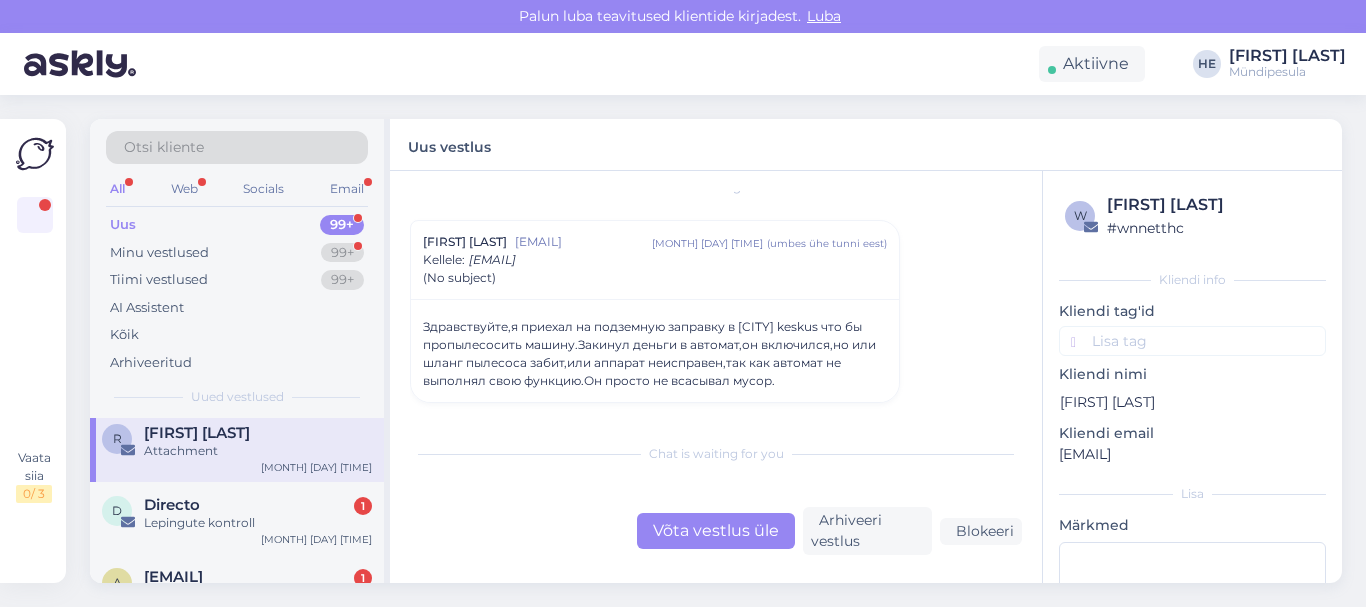 click on "Directo" at bounding box center (172, 505) 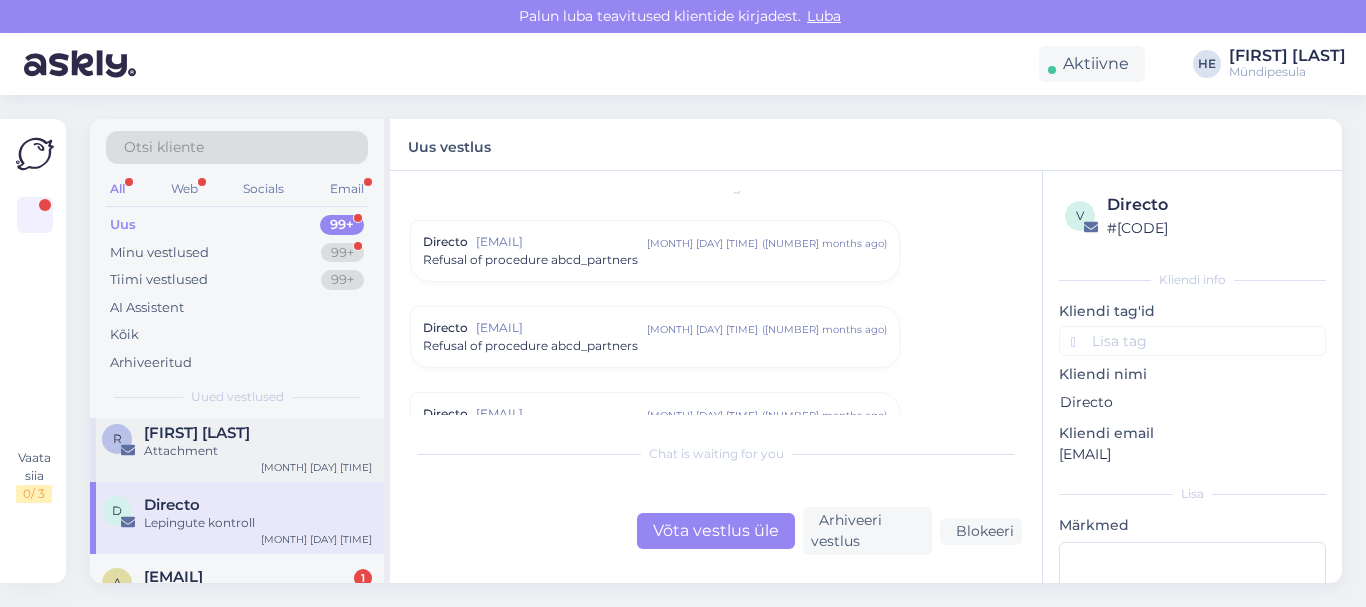 scroll, scrollTop: 8488, scrollLeft: 0, axis: vertical 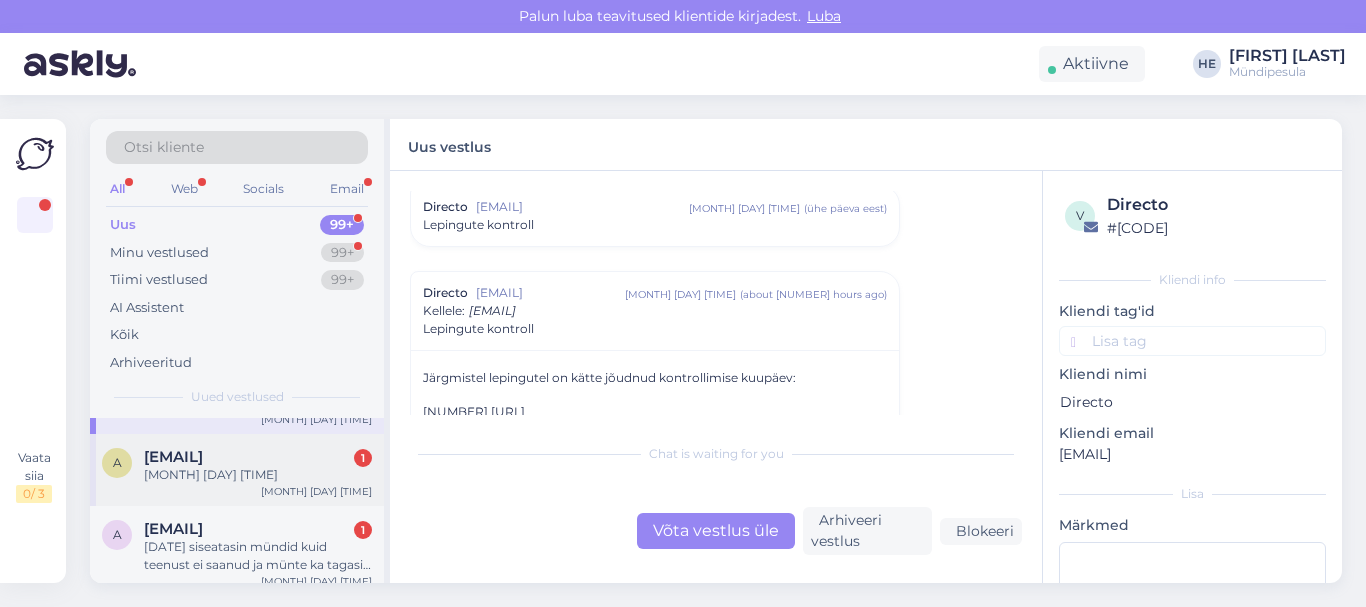 click on "[MONTH] [DAY] [TIME]" at bounding box center (258, 475) 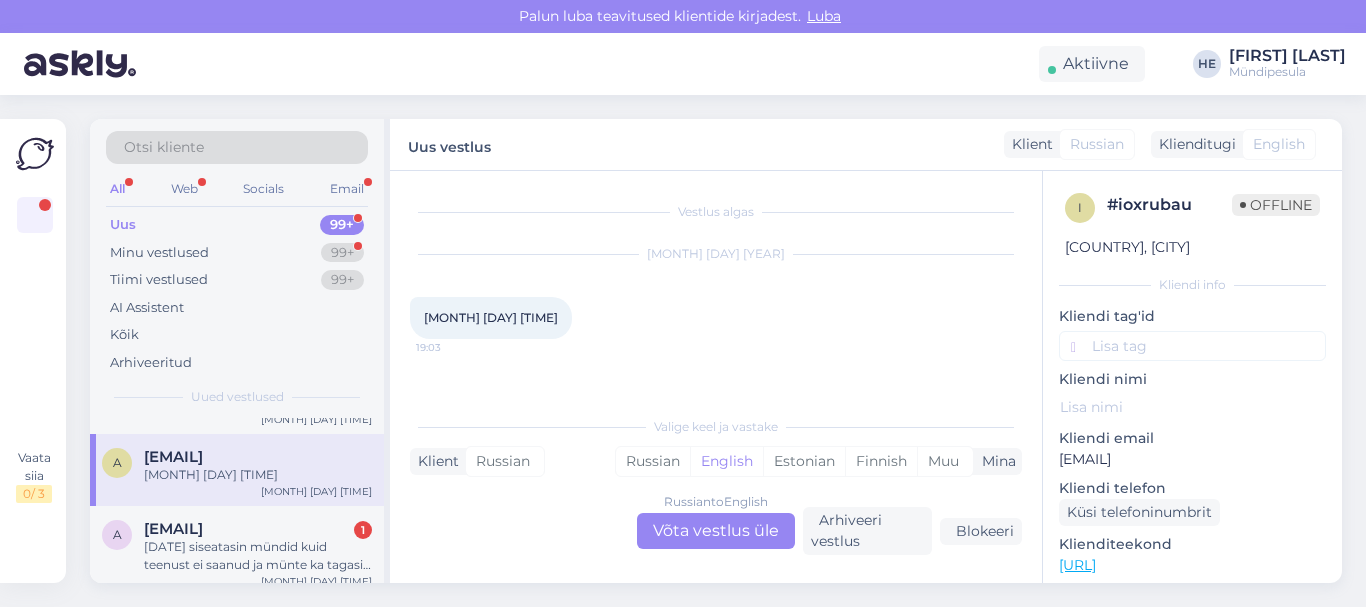 scroll, scrollTop: 9, scrollLeft: 0, axis: vertical 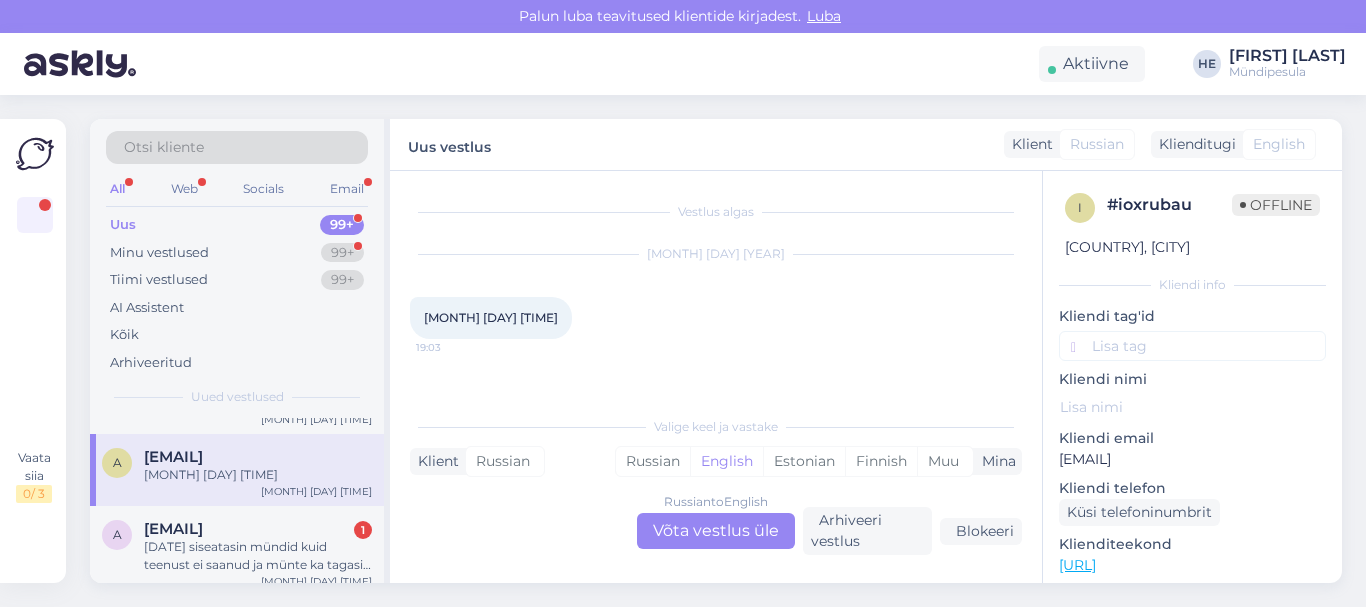click on "Russian  to  English Võta vestlus üle" at bounding box center [716, 531] 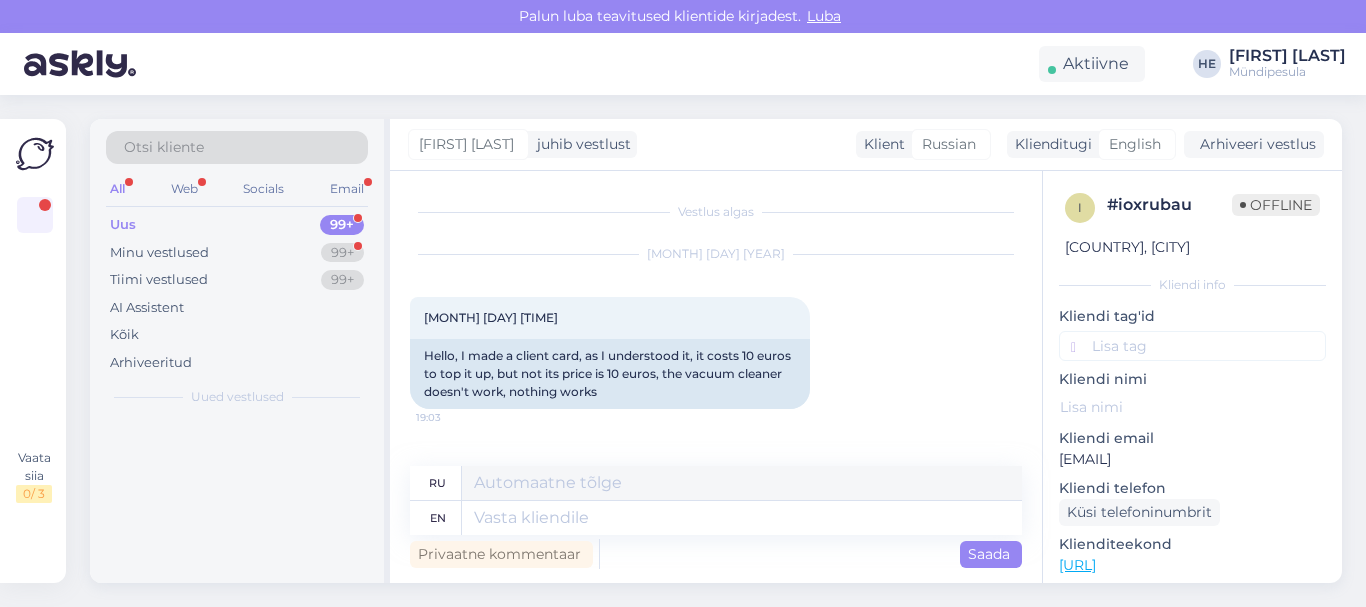 scroll, scrollTop: 0, scrollLeft: 0, axis: both 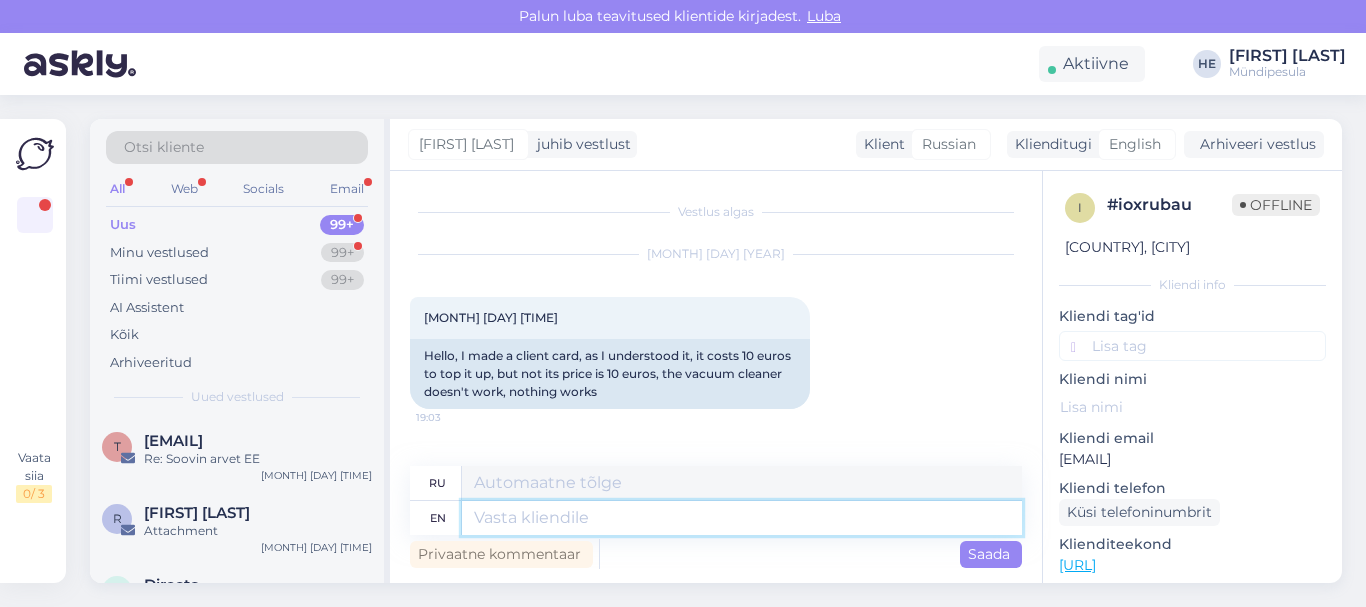 click at bounding box center [742, 518] 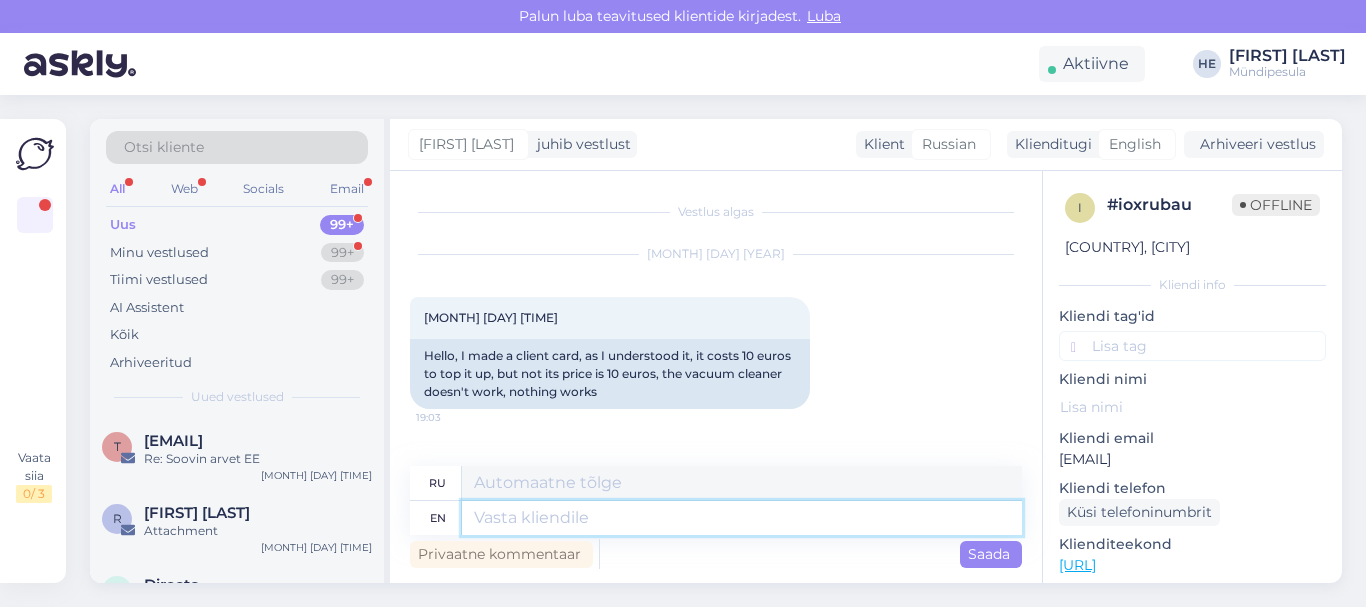 paste on "Здравствуйте!
Спасибо за ваше обращение.
Вы купили карту постоянного клиента на сумму 10 евро.
Когда у вас будет карта, вы можете загружать на нее время пользования мойкой и при этом получать дополнительную скидку в зависимости от суммы:
[URL].
С уважением,
Mündipesula tugi" 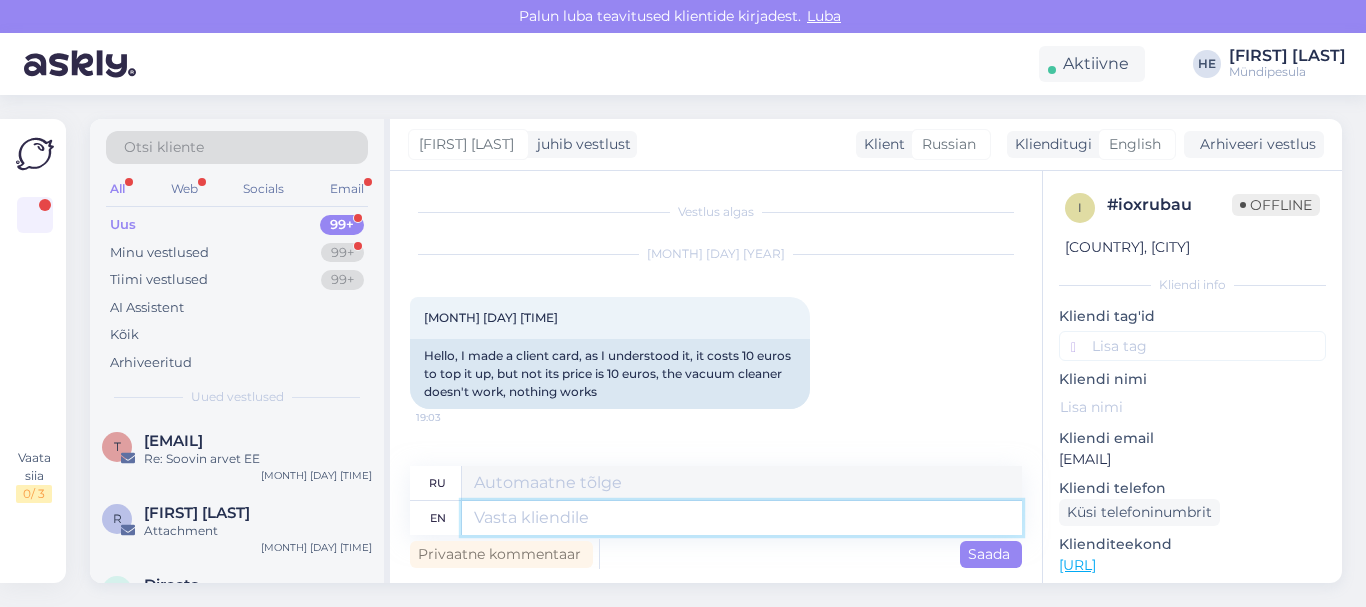 type on "Здравствуйте!
Спасибо за ваше обращение.
Вы купили карту постоянного клиента на сумму 10 евро.
Когда у вас будет карта, вы можете загружать на нее время пользования мойкой и при этом получать дополнительную скидку в зависимости от суммы:
[URL].
С уважением,
Mündipesula tugi" 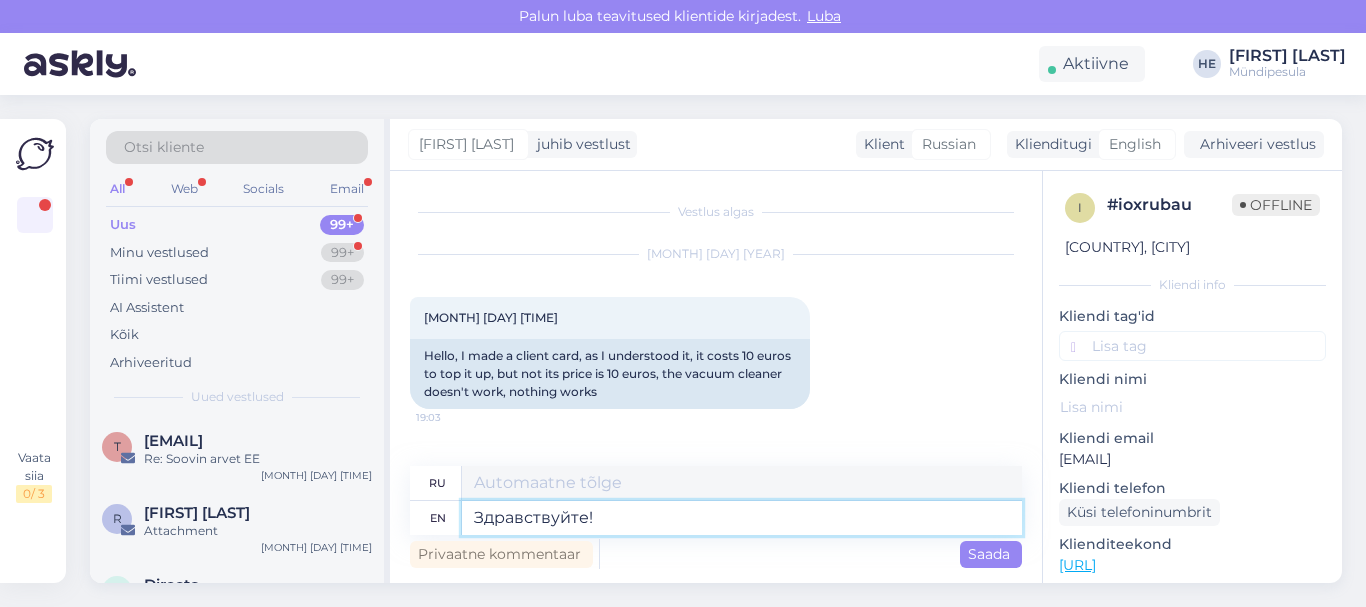 scroll, scrollTop: 44, scrollLeft: 0, axis: vertical 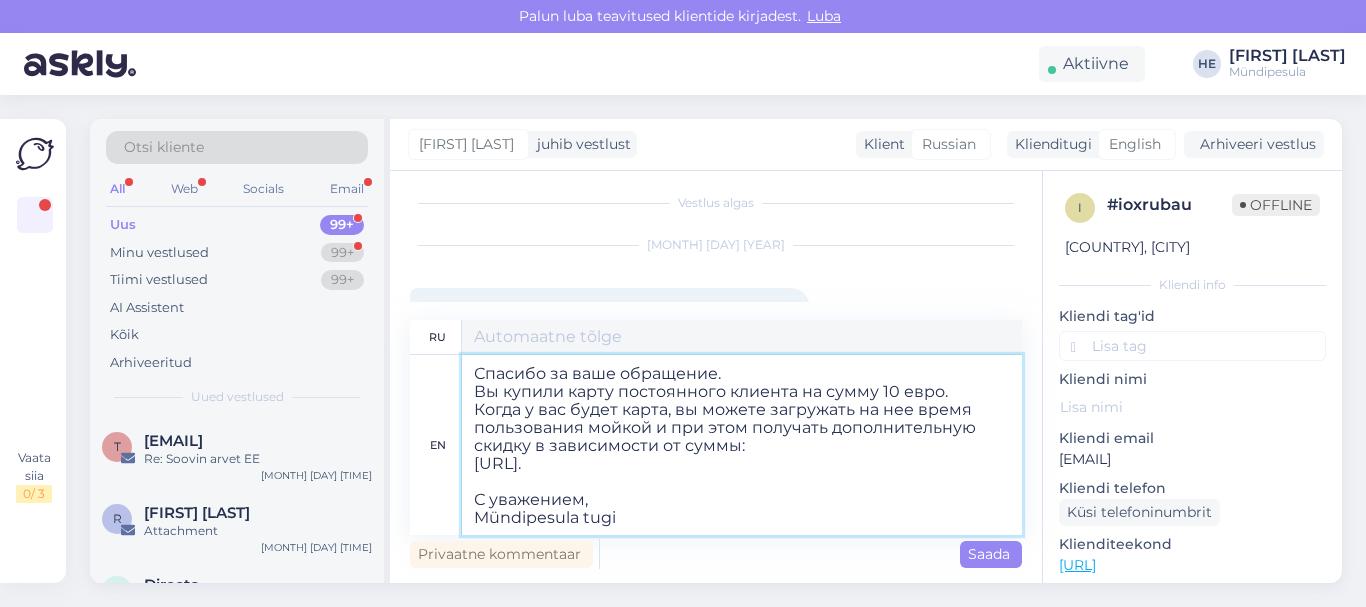 type on "Hello! Thank you for your inquiry. You purchased a loyalty card for 10 euros. When you have the card, you can load it for the duration of the car wash and get an additional discount depending on the amount: https://pood.mundipesula.eu/et/c/pesuaeg-kaardile. Sincerely, Mündipesula support" 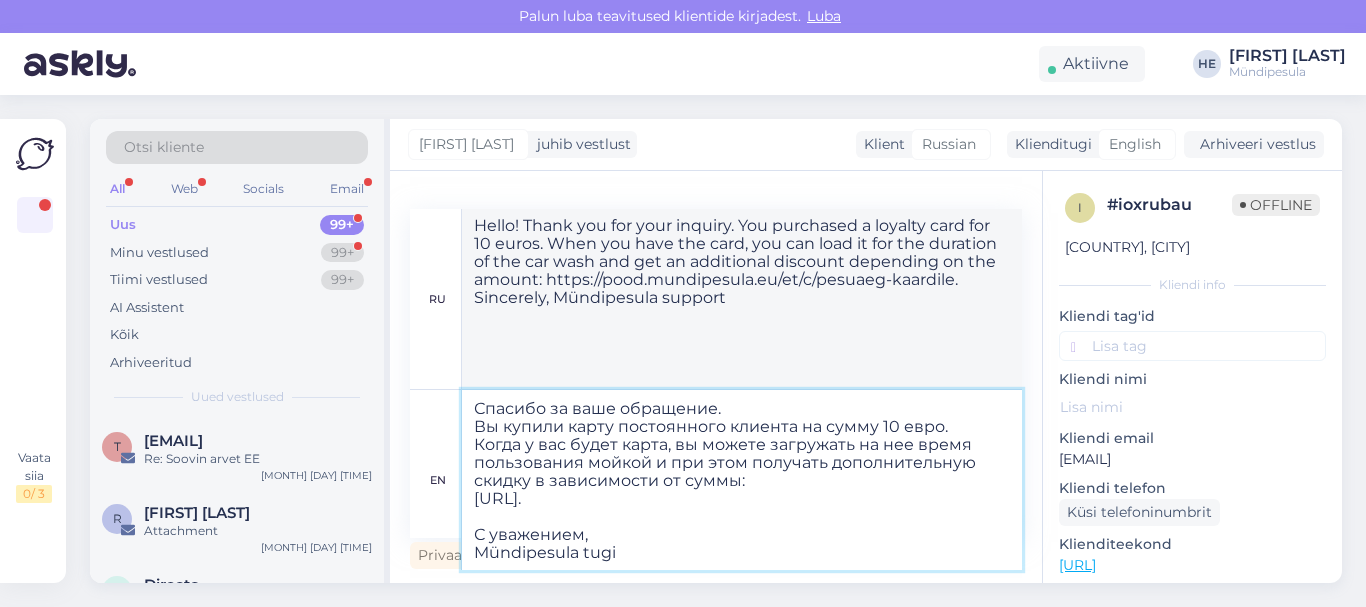 drag, startPoint x: 897, startPoint y: 417, endPoint x: 879, endPoint y: 417, distance: 18 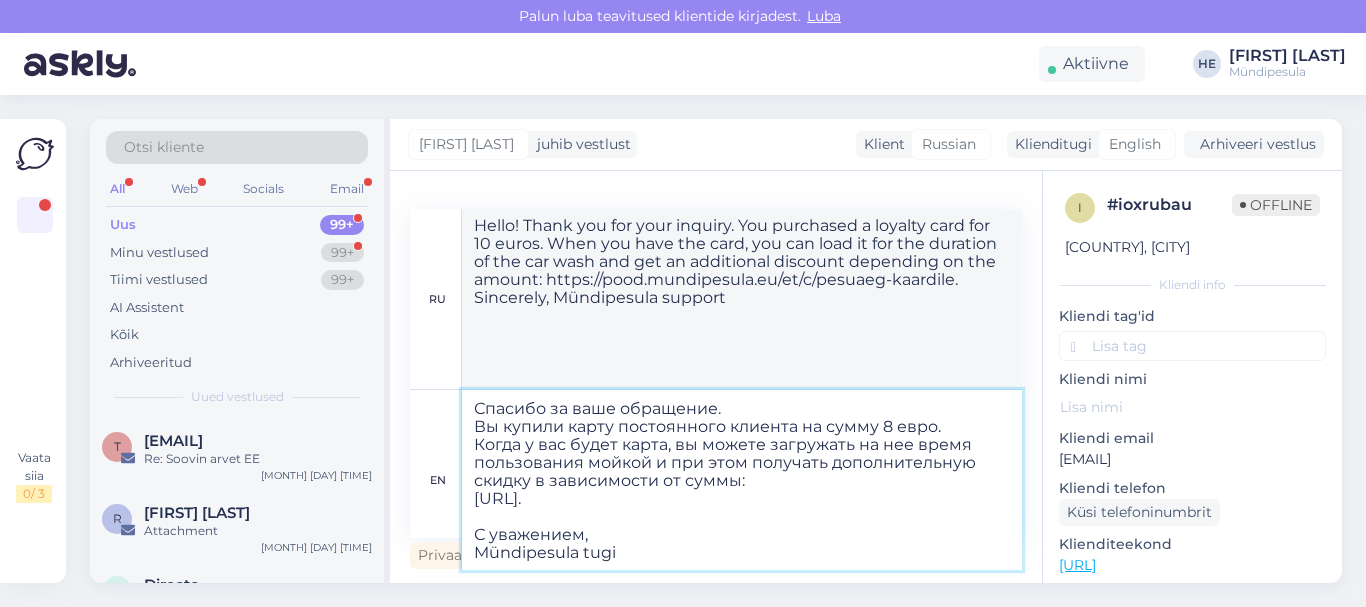 type on "[MONTH] [DAY] [TIME]" 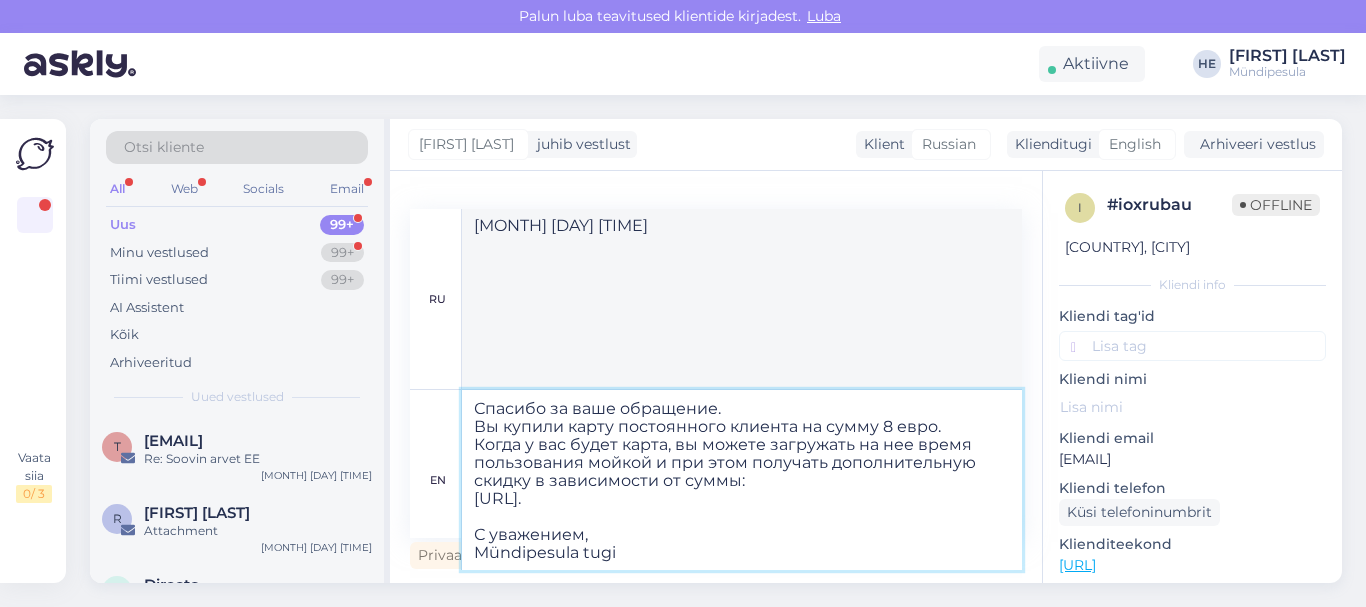 click on "Здравствуйте!
Спасибо за ваше обращение.
Вы купили карту постоянного клиента на сумму 8 евро.
Когда у вас будет карта, вы можете загружать на нее время пользования мойкой и при этом получать дополнительную скидку в зависимости от суммы:
[URL].
С уважением,
Mündipesula tugi" at bounding box center [742, 480] 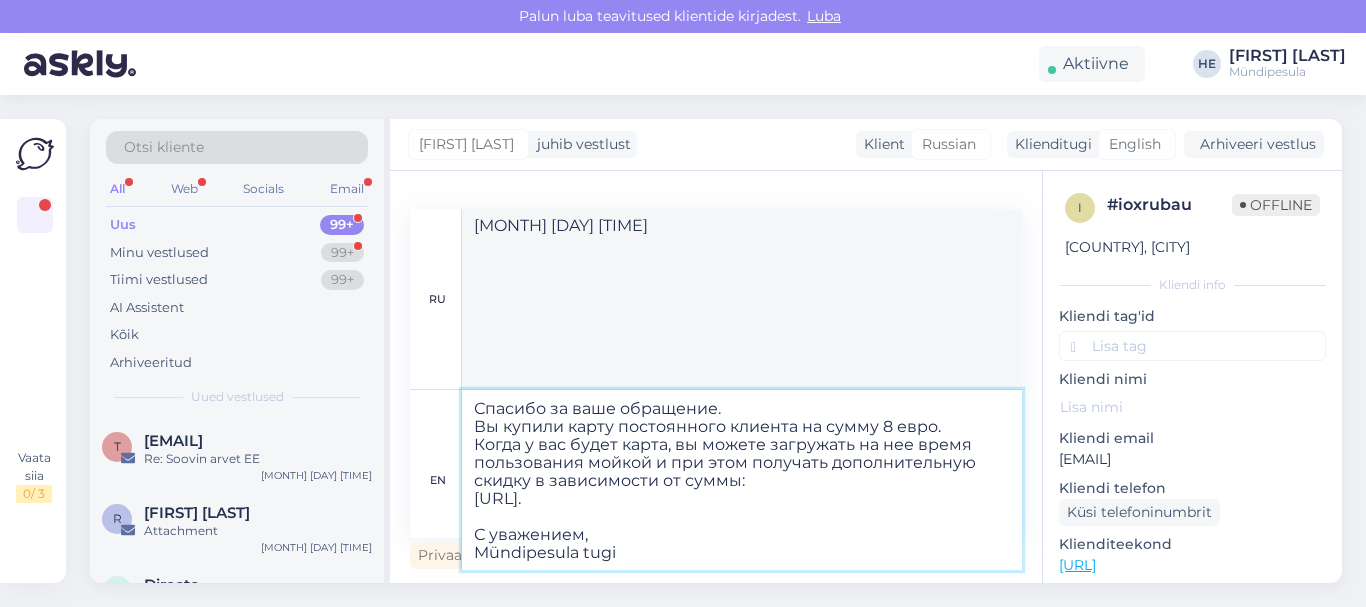 type on "[MONTH] [DAY] [TIME]" 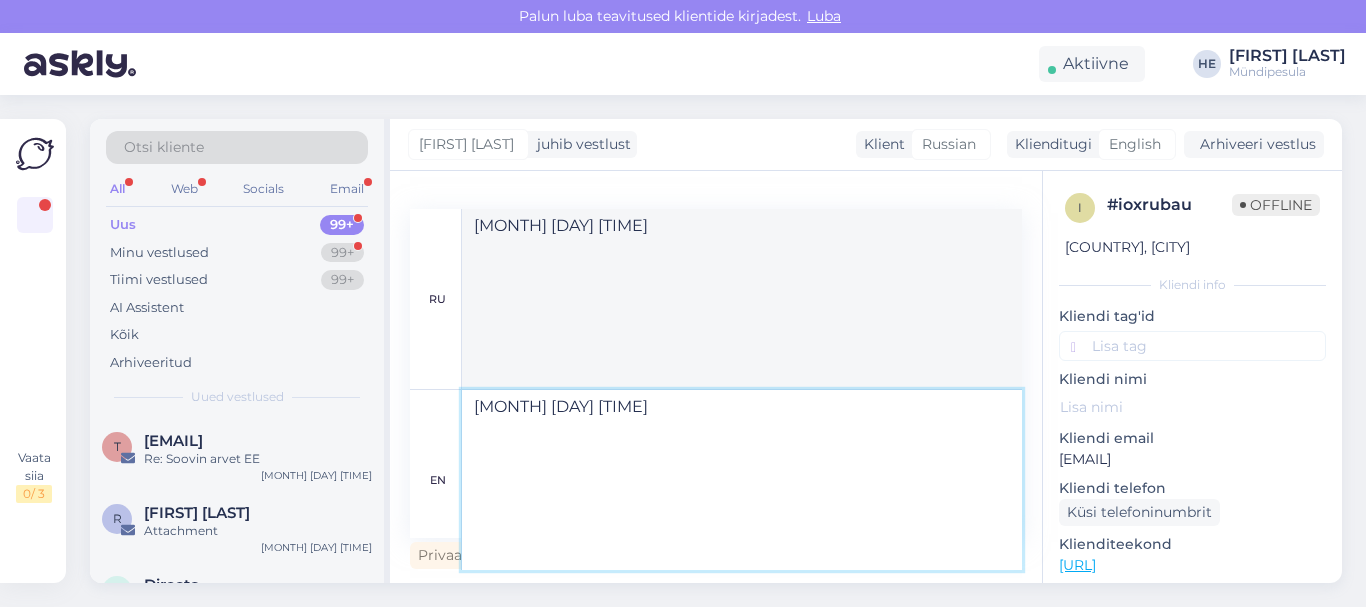 type on "Здравствуйте!
Спасибо за ваше обращение.
Вы купили карту постоянного клиента на сумму 8 евро.
Когда у вас будет карта, вы можете загружать ее на время пользования мойкой и получить дополнительную скидку в зависимости от суммы:
[URL].
С уважением,
Mündipesula tugi" 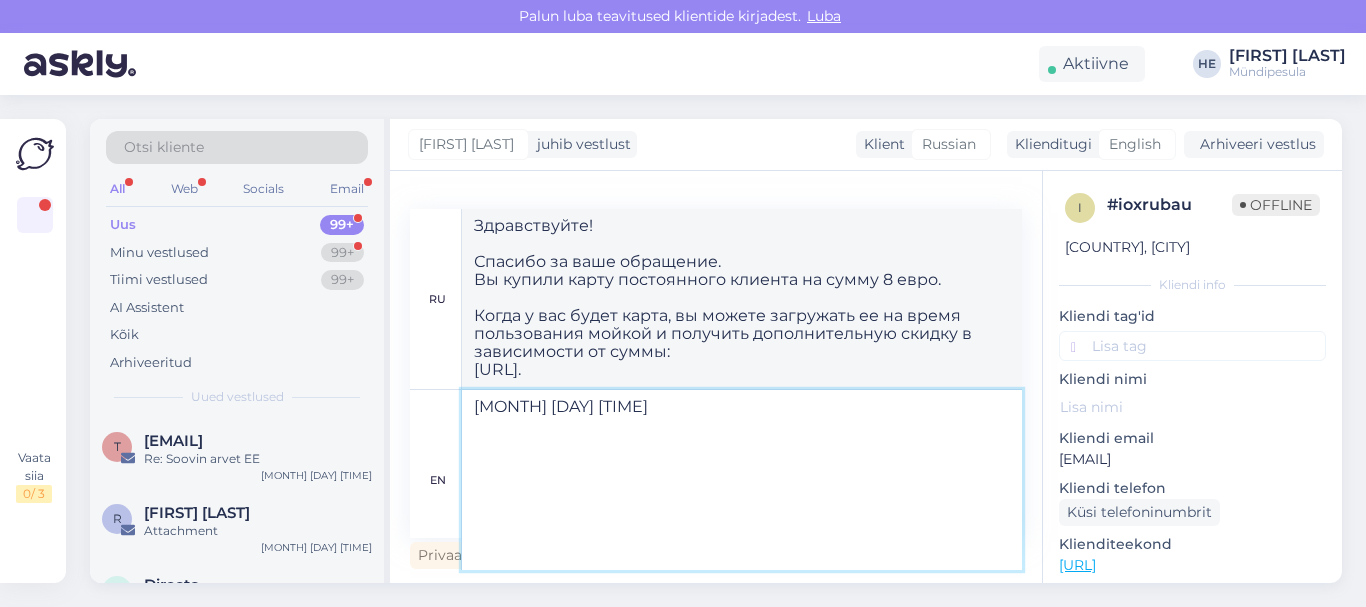 paste on "На карту для начала загружено 2 евро от нас." 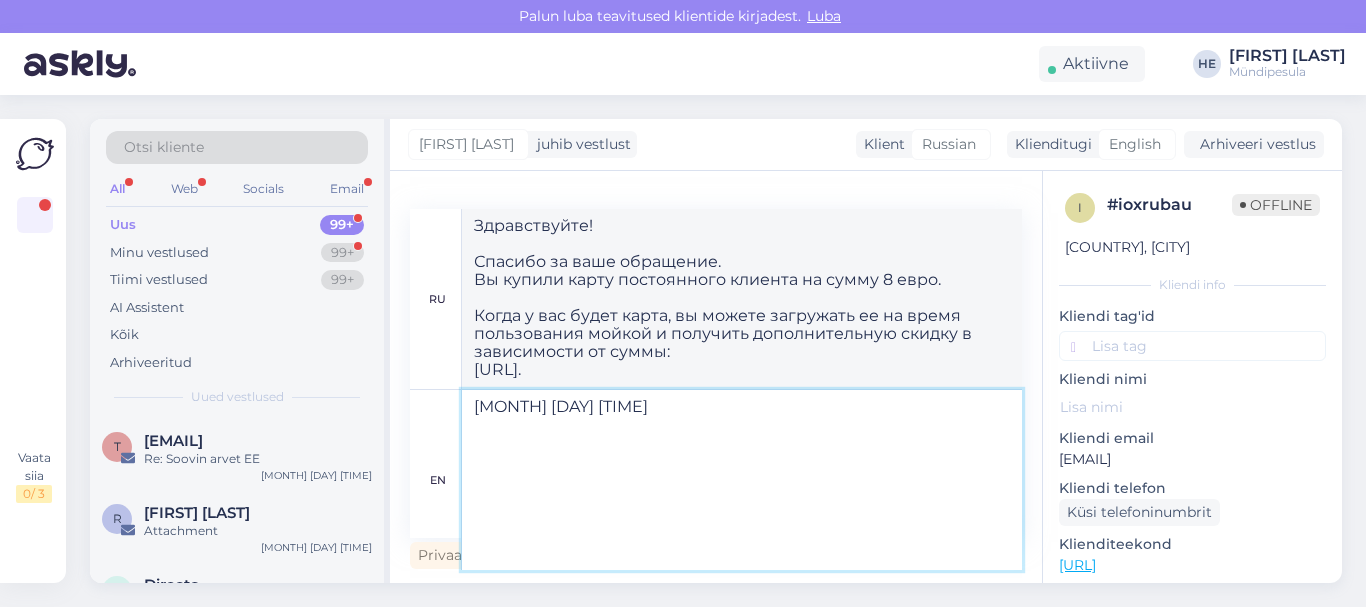 type on "Здравствуйте!
Спасибо за ваше обращение.
Вы купили карту постоянного клиента на сумму 8 евро.
На карту для начала загружено 2 евро от нас.
Когда у вас будет карта, вы можете загружать на нее время пользования мойкой и при этом получать дополнительную скидку в зависимости от суммы:
[URL].
С уважением,
Mündipesula tugi" 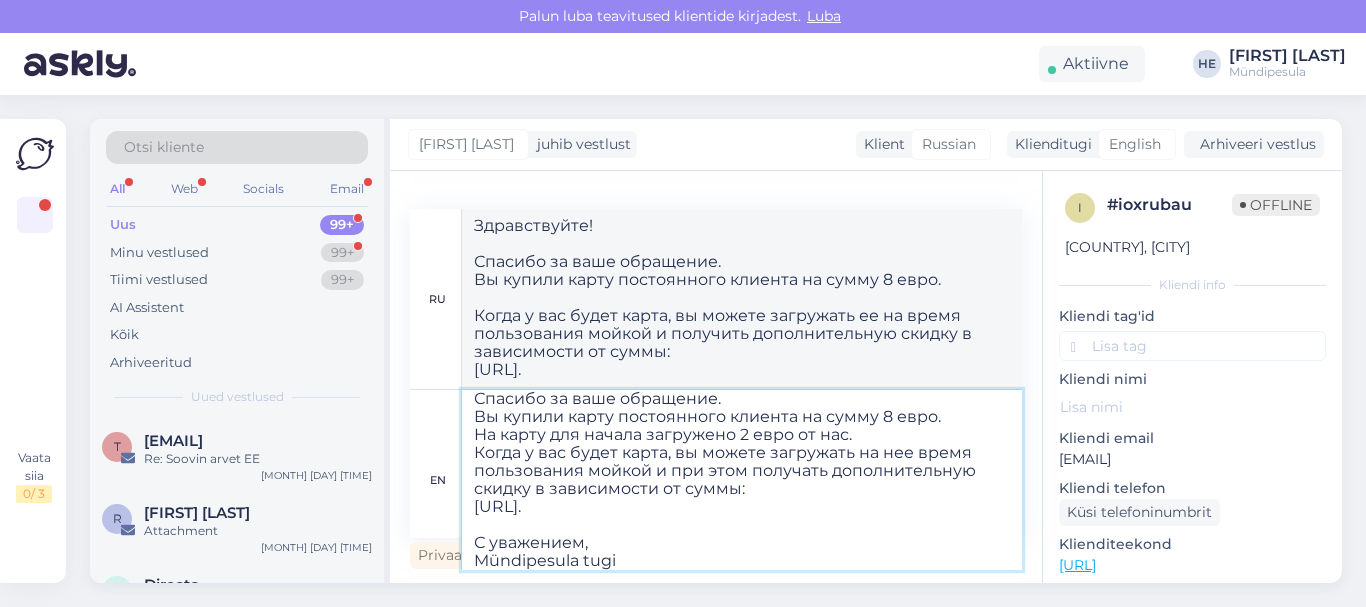 type on "Hello! Thank you for your inquiry. You purchased a loyalty card for 8 euros. 2 euros have been loaded onto the card from us to start. When you have the card, you can load it for the duration of the car wash and get an additional discount depending on the amount: https://pood.mundipesula.eu/et/c/pesuaeg-kaardile. Sincerely, Mündipesula support" 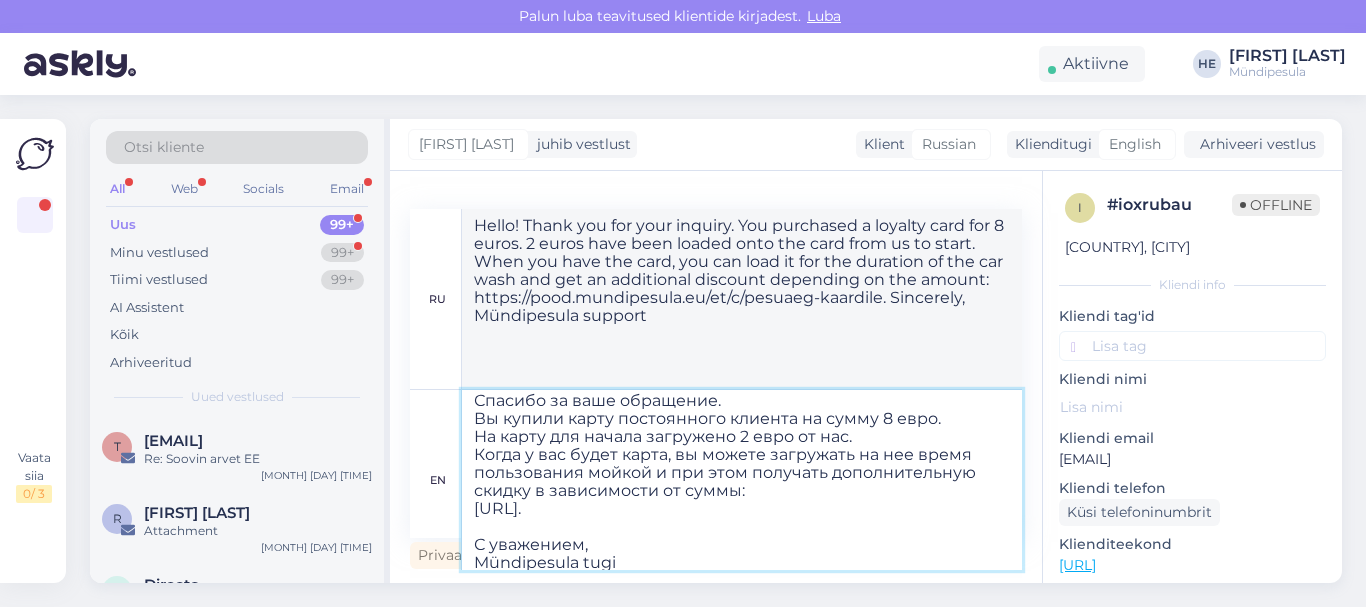 scroll, scrollTop: 58, scrollLeft: 0, axis: vertical 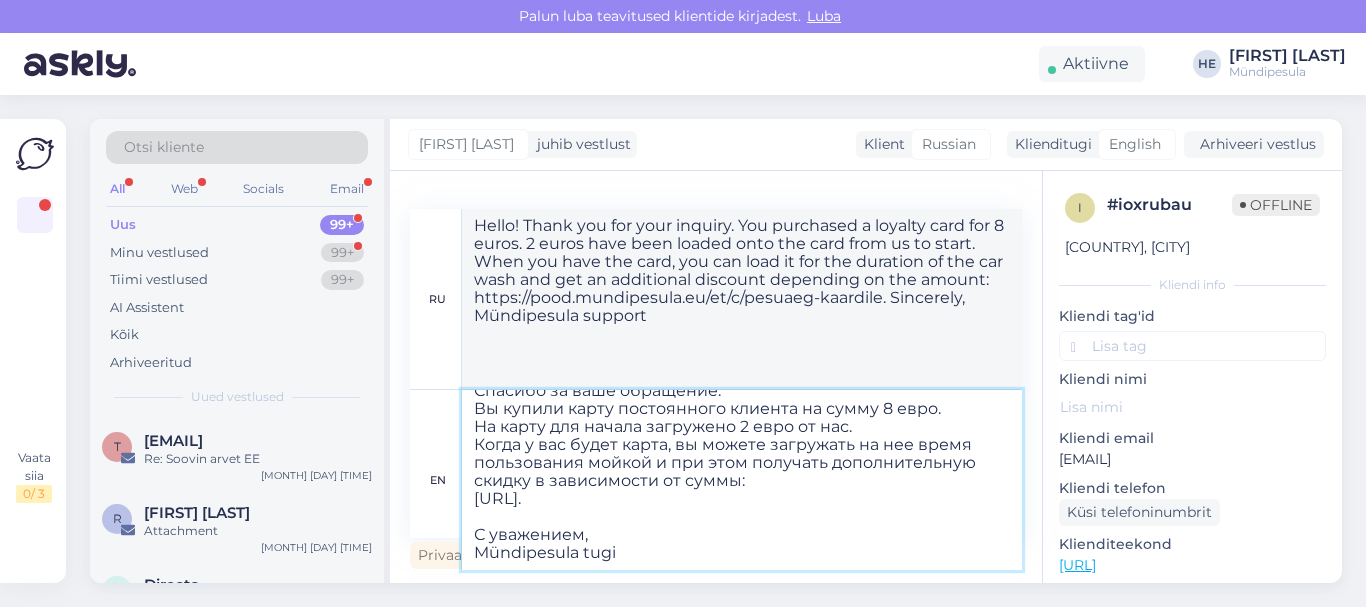 type on "Здравствуйте!
Спасибо за ваше обращение.
Вы купили карту постоянного клиента на сумму 8 евро.
На карту для начала загружено 2 евро от нас.
Когда у вас будет карта, вы можете загружать на нее время пользования мойкой и при этом получать дополнительную скидку в зависимости от суммы:
[URL].
С уважением,
Mündipesula tugi" 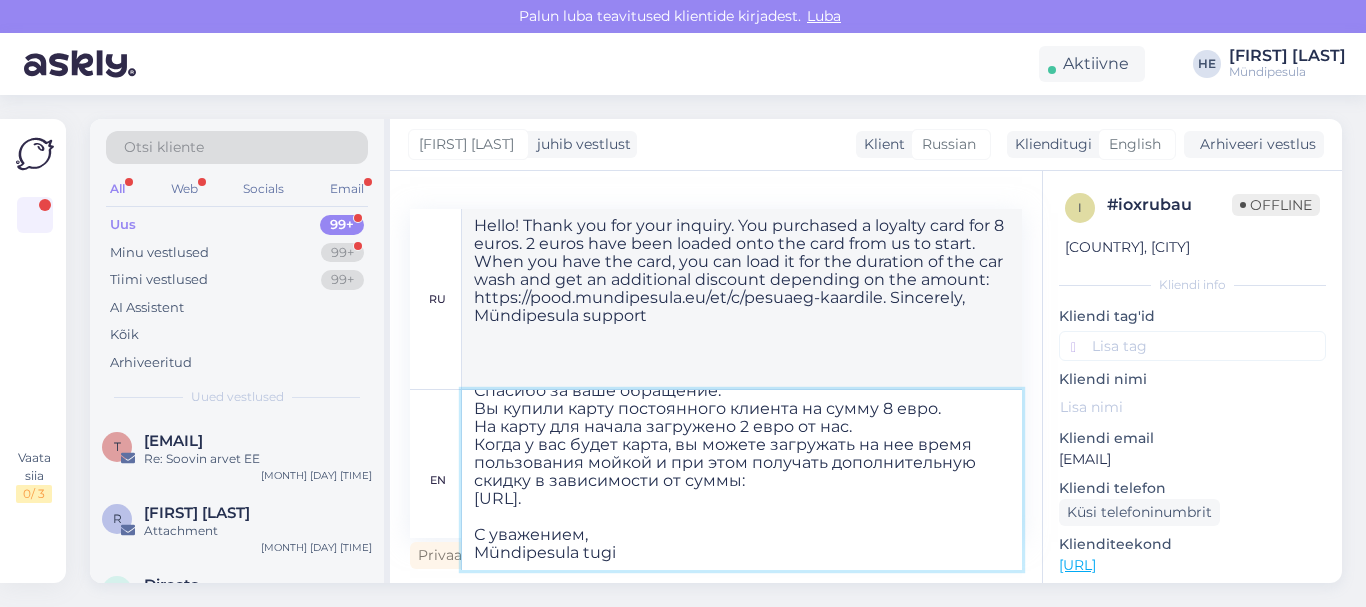 click on "Здравствуйте!
Спасибо за ваше обращение.
Вы купили карту постоянного клиента на сумму 8 евро.
На карту для начала загружено 2 евро от нас.
Когда у вас будет карта, вы можете загружать на нее время пользования мойкой и при этом получать дополнительную скидку в зависимости от суммы:
[URL].
С уважением,
Mündipesula tugi" at bounding box center (742, 480) 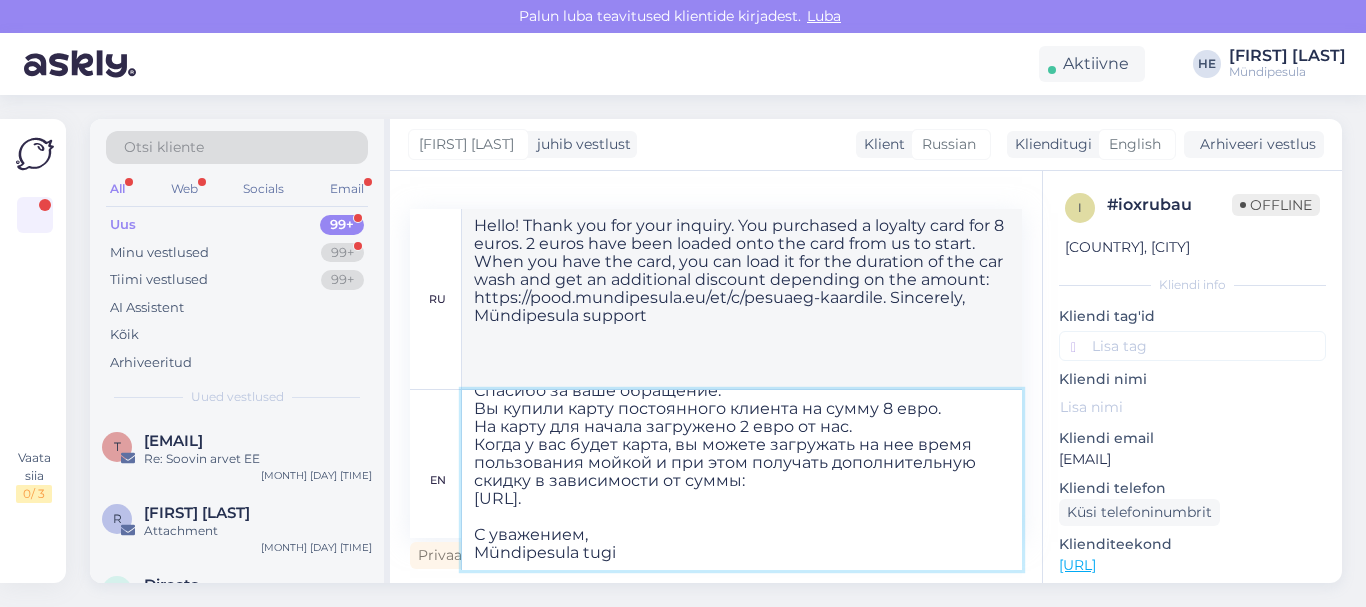 type 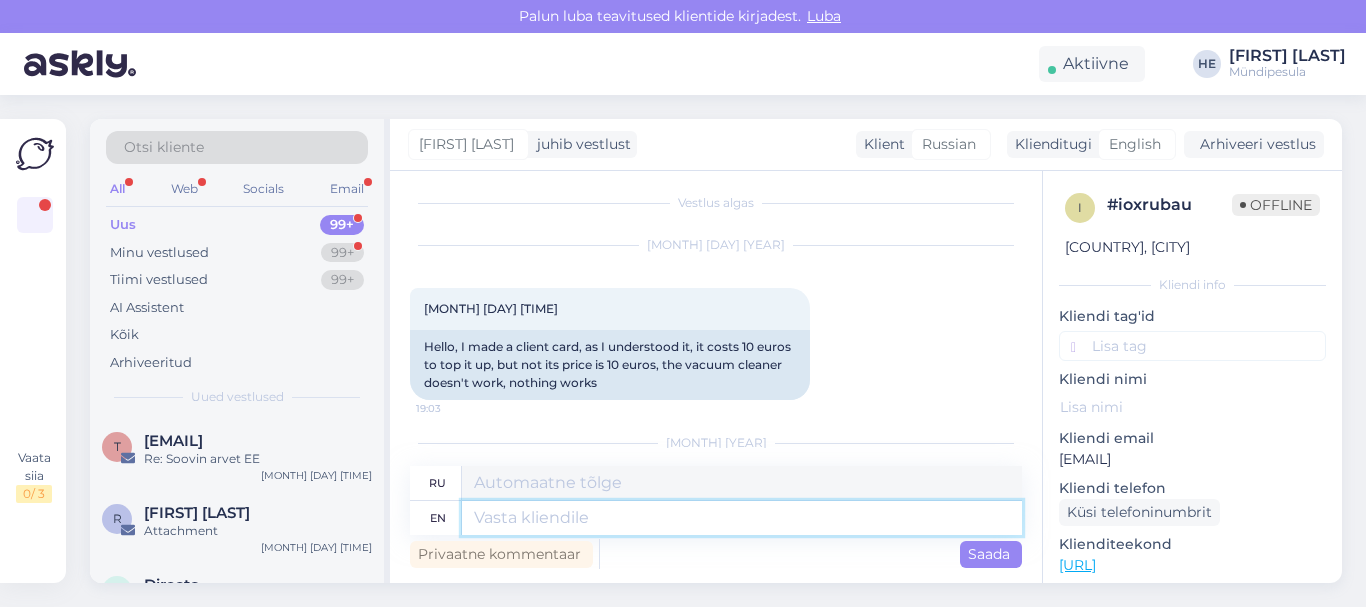 scroll, scrollTop: 577, scrollLeft: 0, axis: vertical 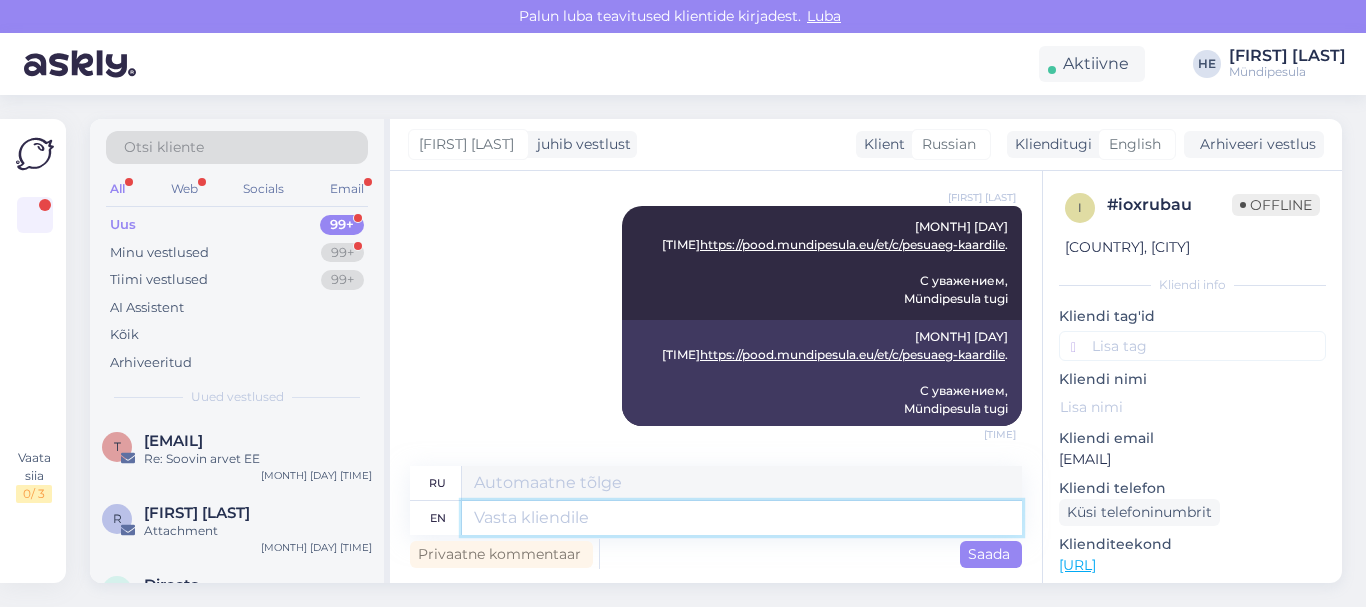 paste on "Более подробную информацию вы можете найти на нашем веб-сайте:
[URL]" 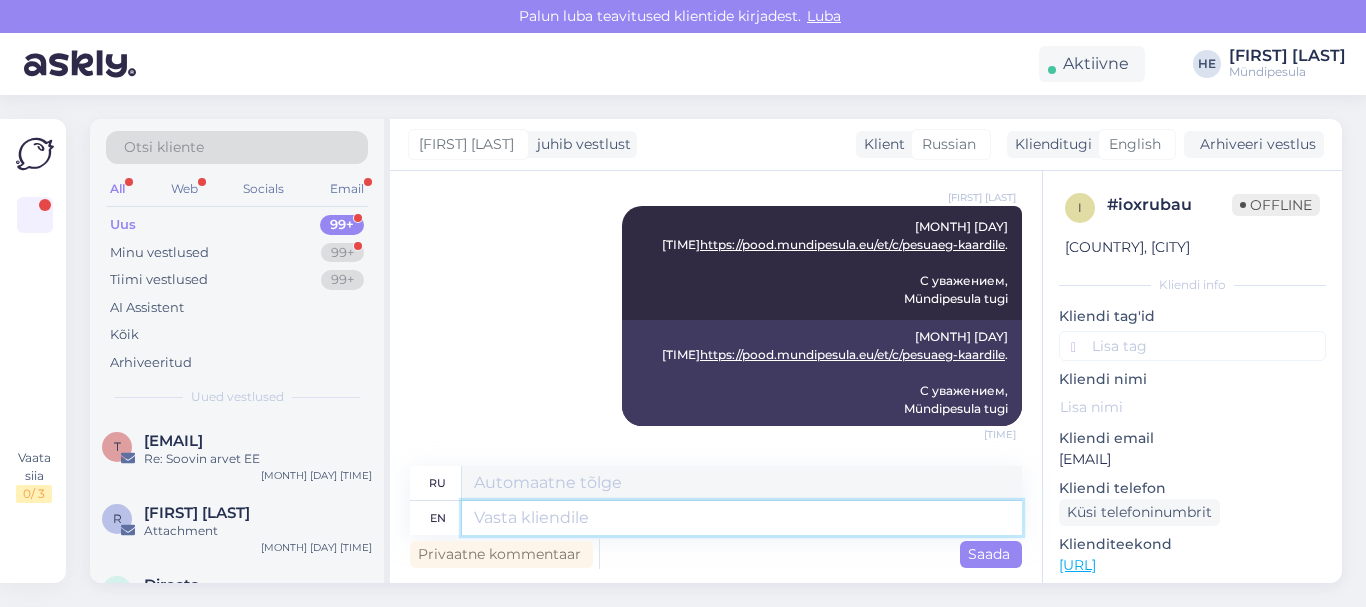 type on "Более подробную информацию вы можете найти на нашем веб-сайте:
[URL]" 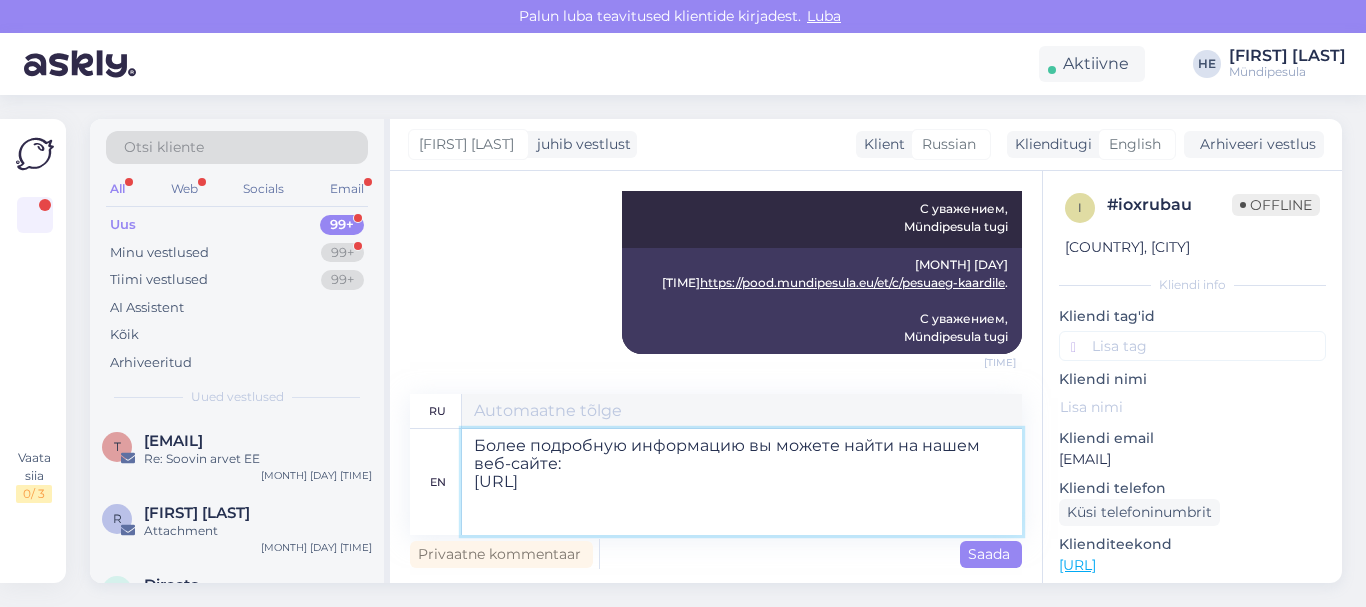 scroll, scrollTop: 649, scrollLeft: 0, axis: vertical 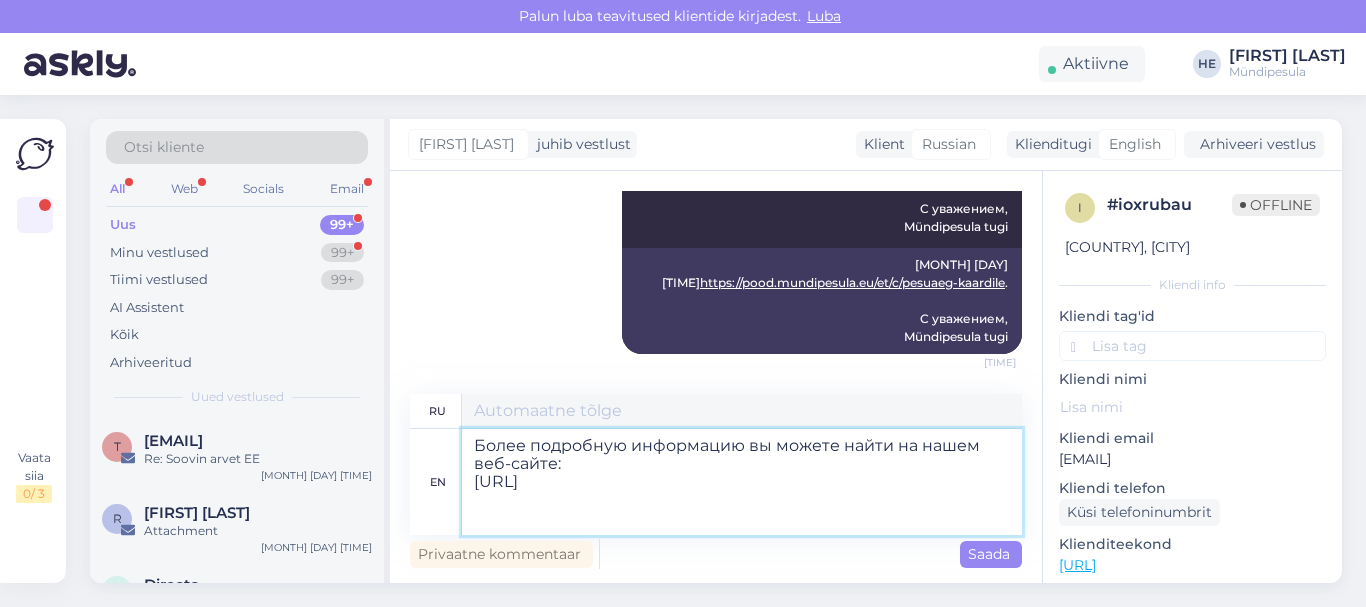 type on "Более подробную информацию вы можете найти на нашем веб-сайте:
[URL]" 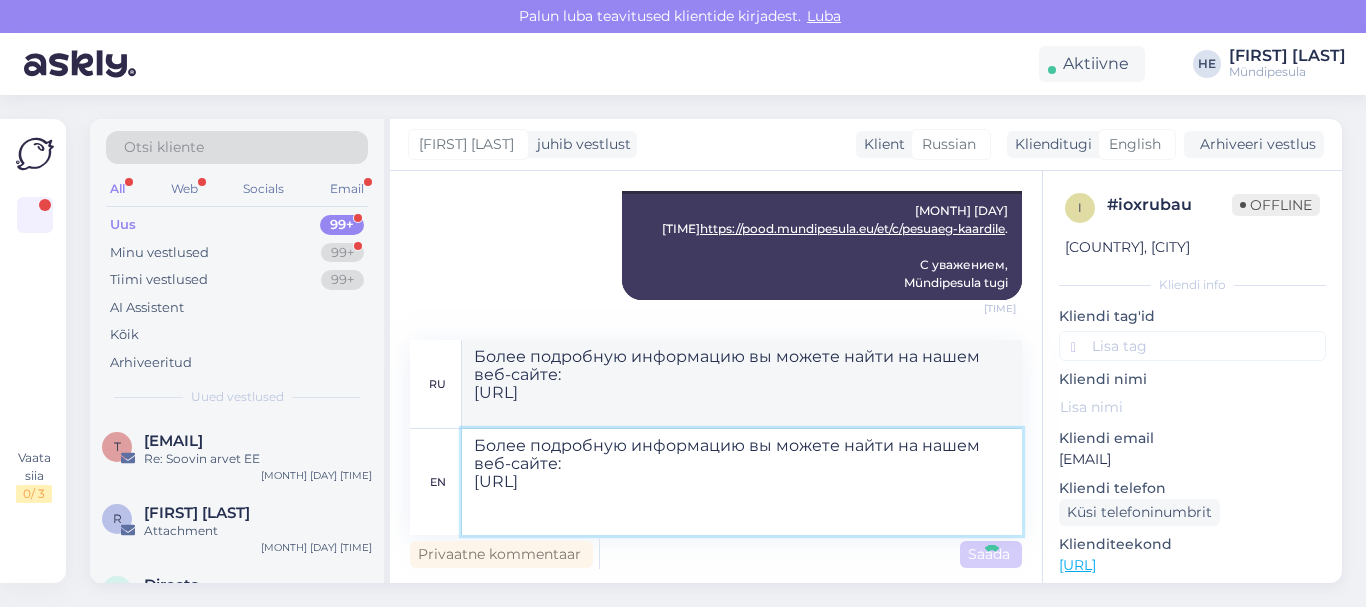 type 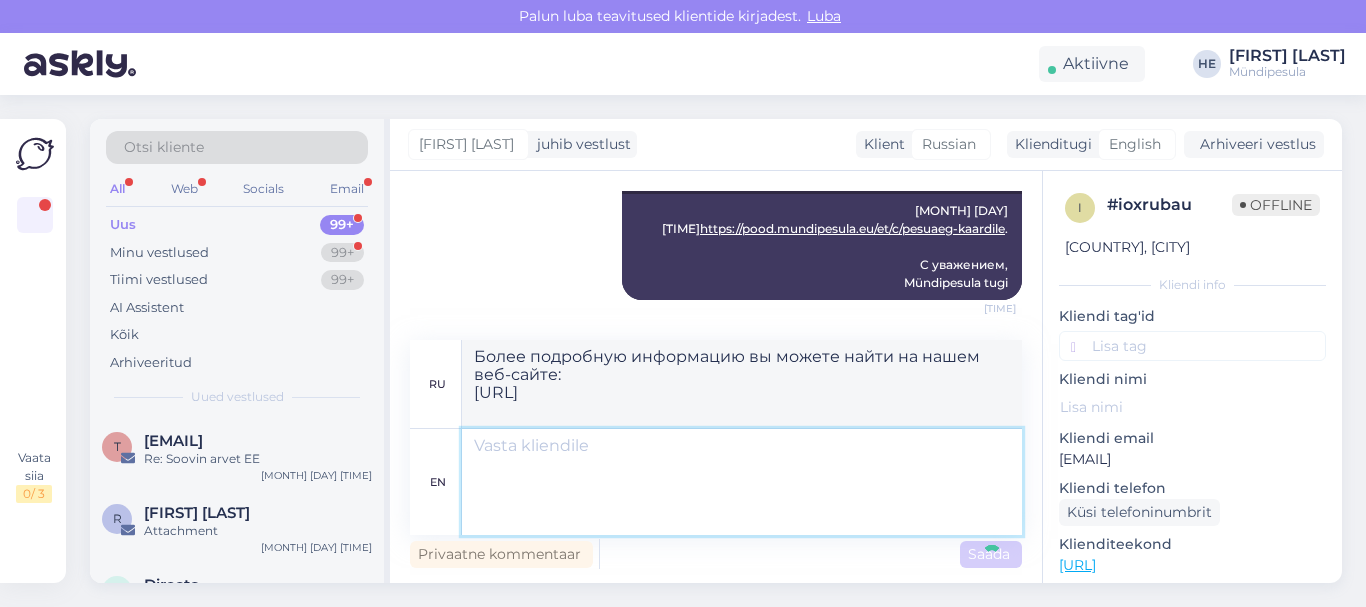 type 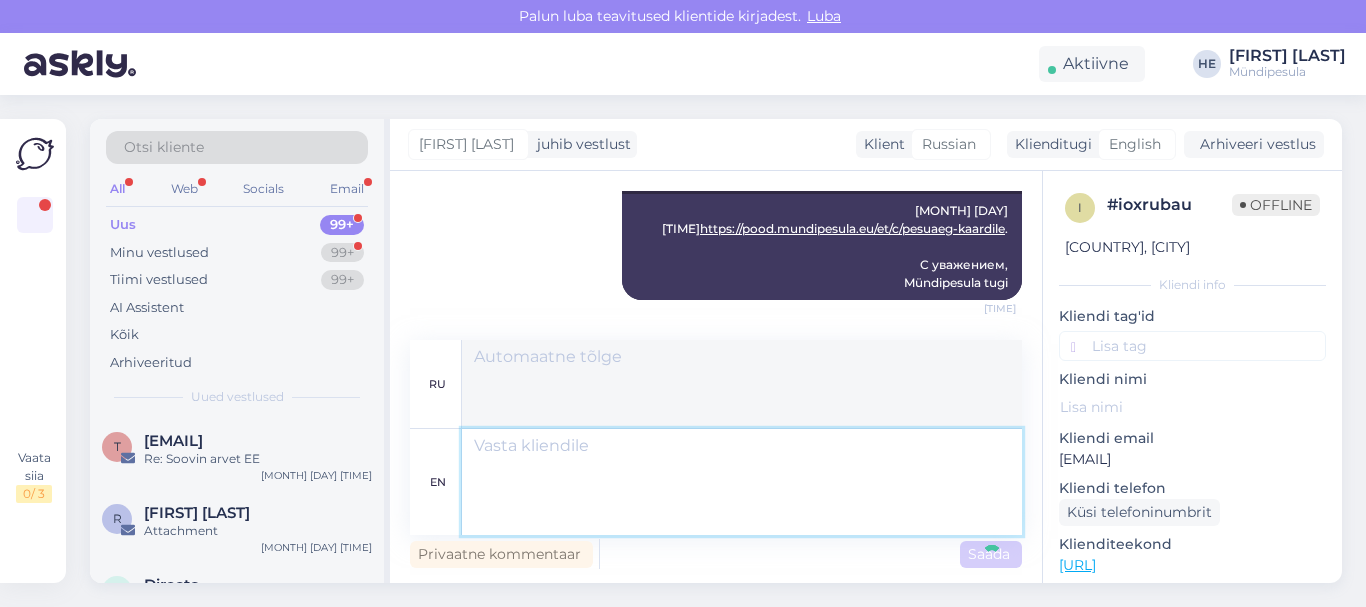 scroll, scrollTop: 805, scrollLeft: 0, axis: vertical 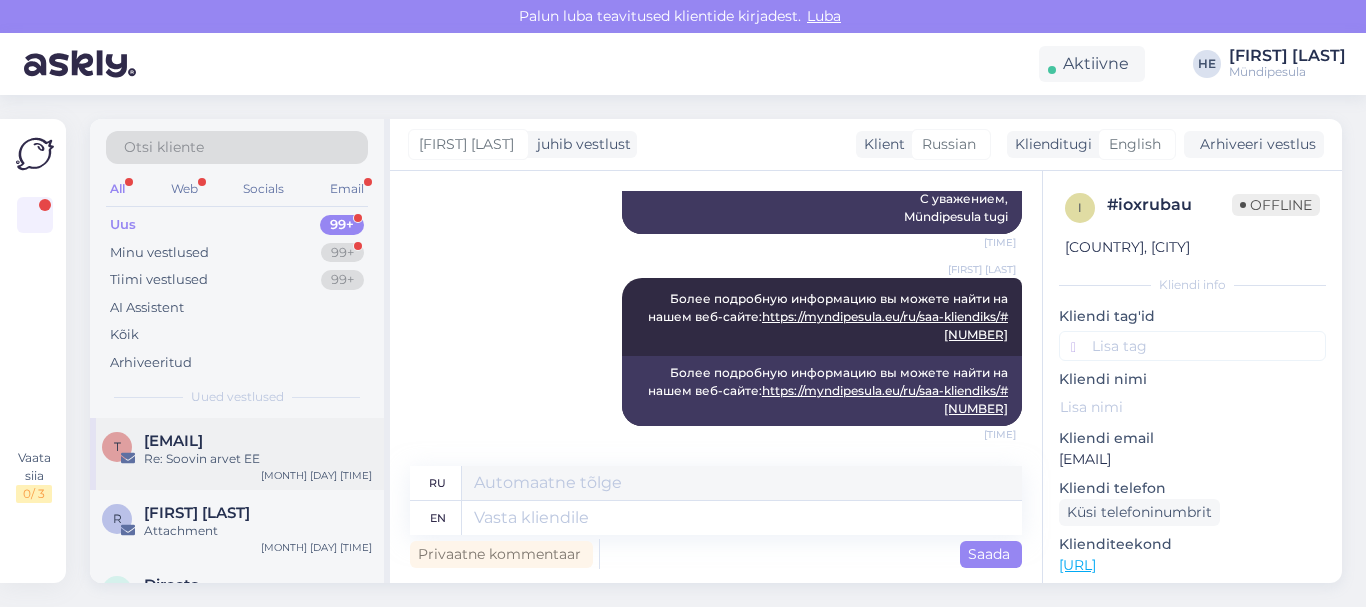 click on "[EMAIL]" at bounding box center (173, 441) 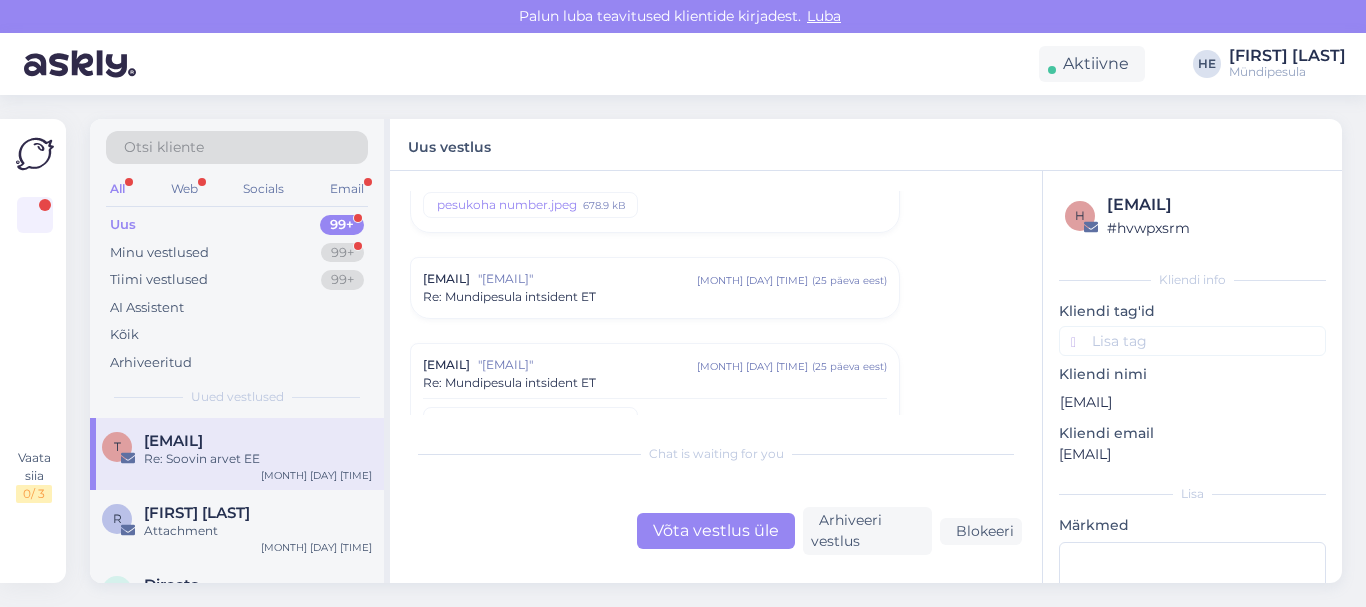 scroll, scrollTop: 9692, scrollLeft: 0, axis: vertical 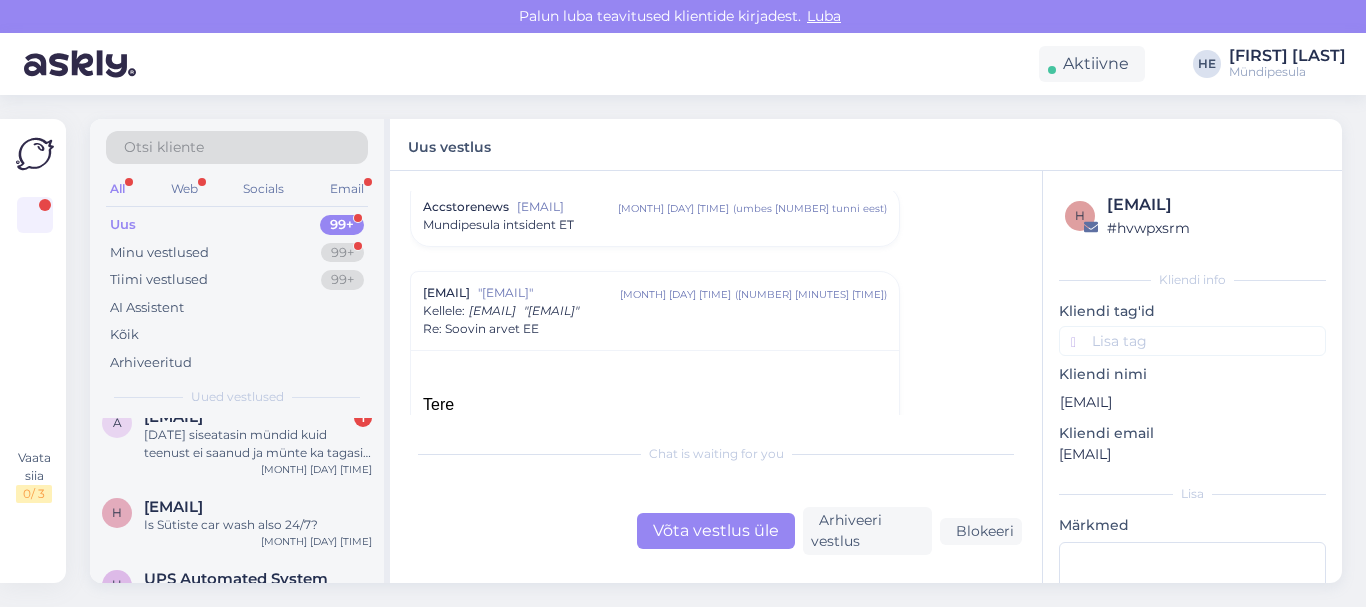 click on "[DATE] siseatasin mündid kuid teenust ei saanud ja münte ka tagasi ei saanud. Pesula kood [NUMBER]" at bounding box center (258, 444) 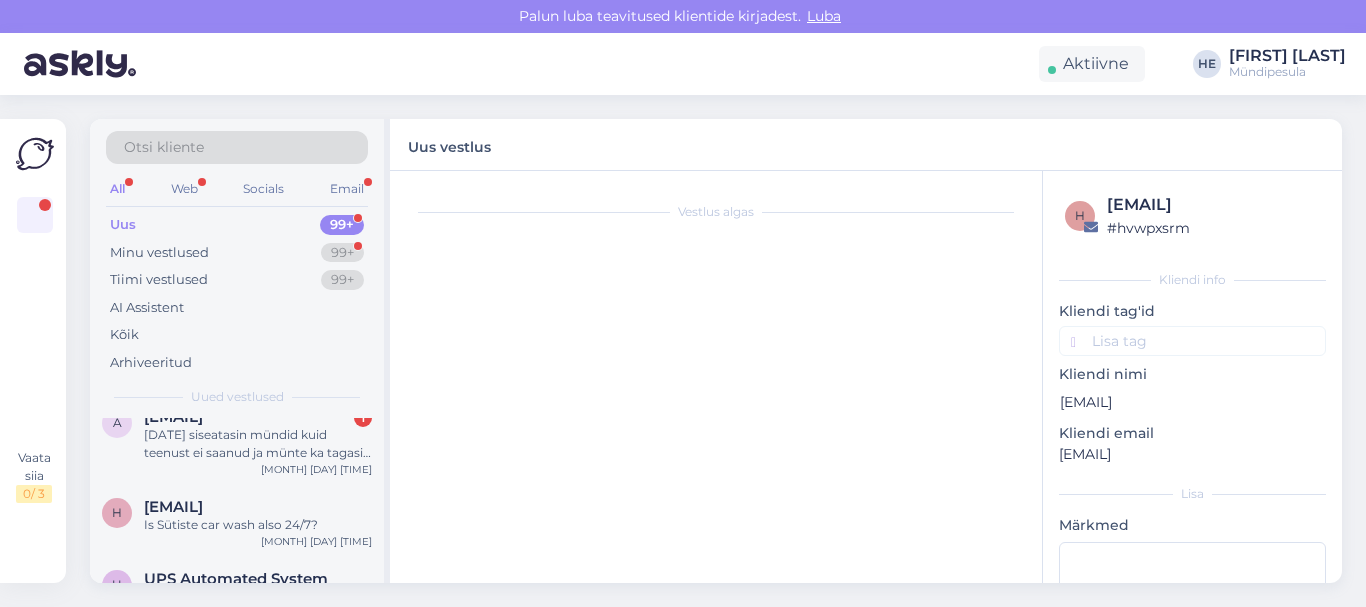 scroll, scrollTop: 77, scrollLeft: 0, axis: vertical 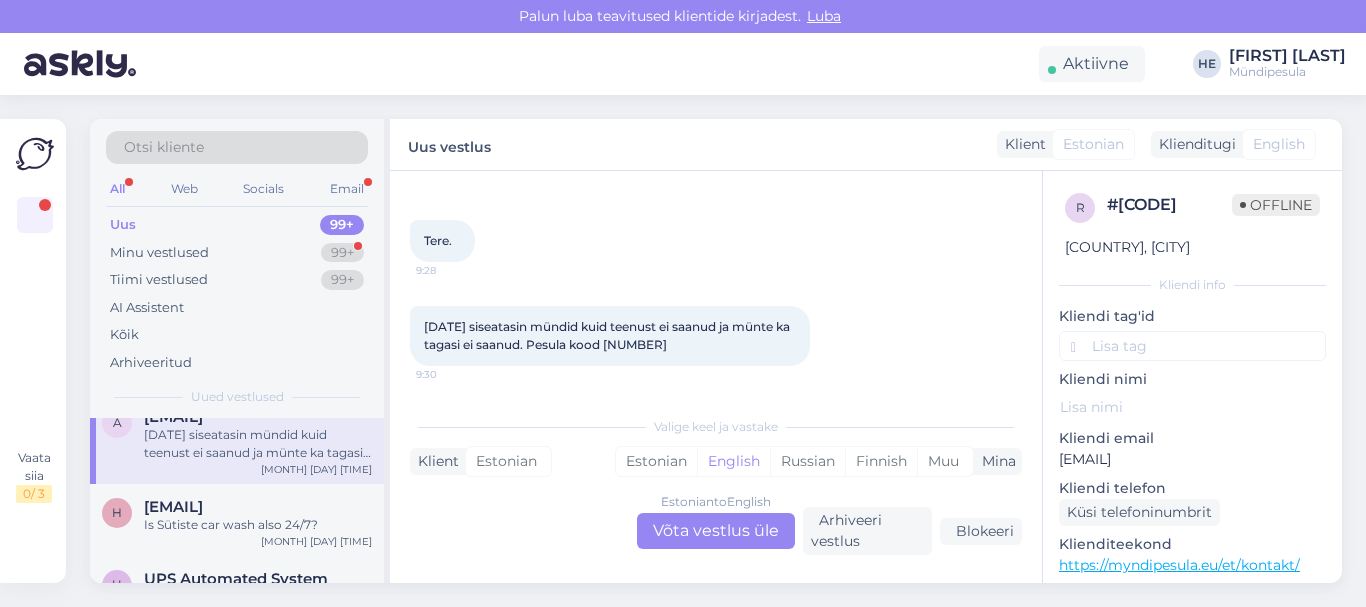 click on "Estonian  to  English Võta vestlus üle" at bounding box center (716, 531) 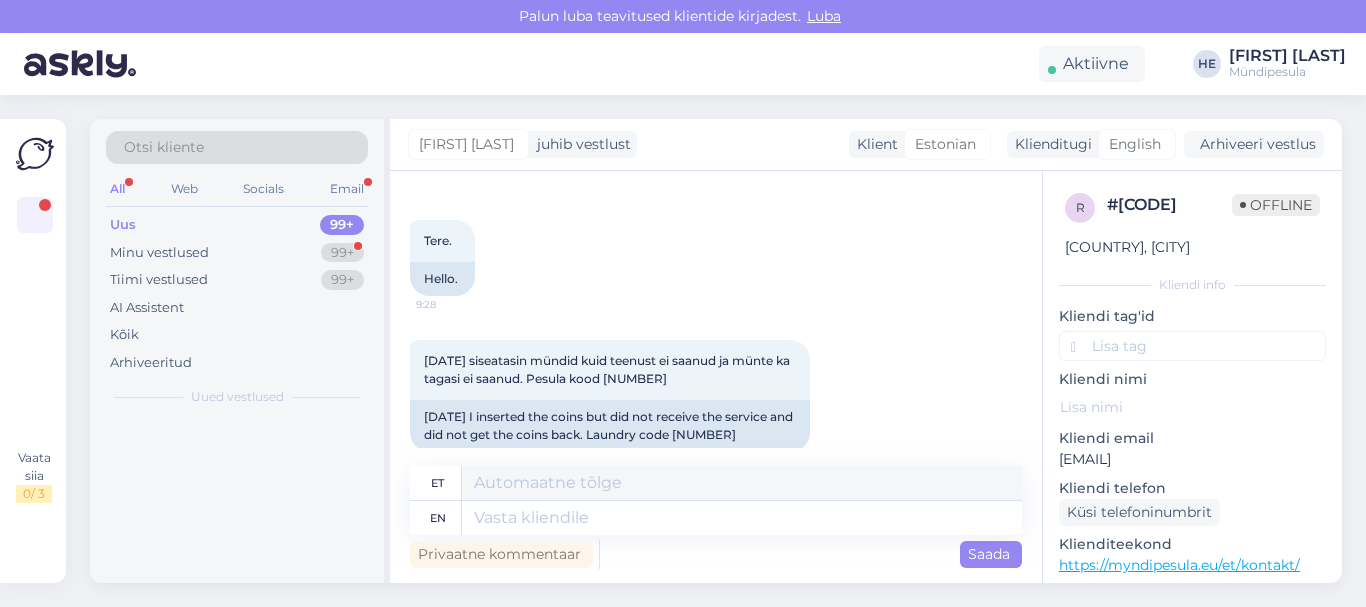 scroll, scrollTop: 0, scrollLeft: 0, axis: both 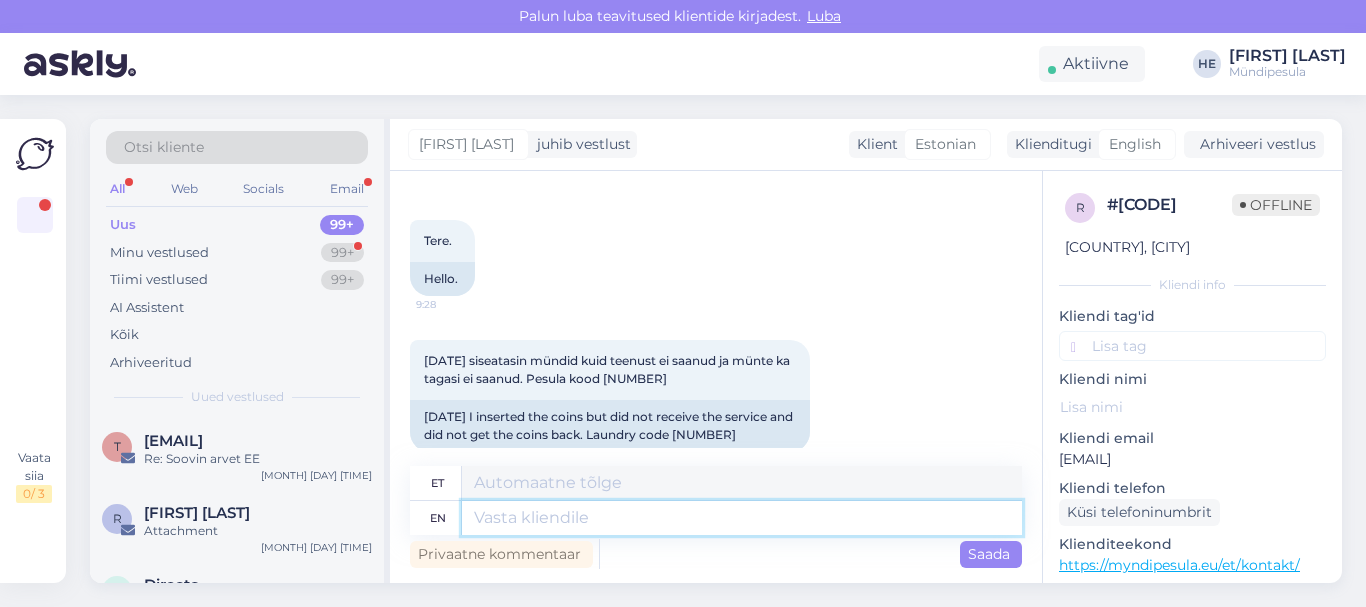 click at bounding box center (742, 518) 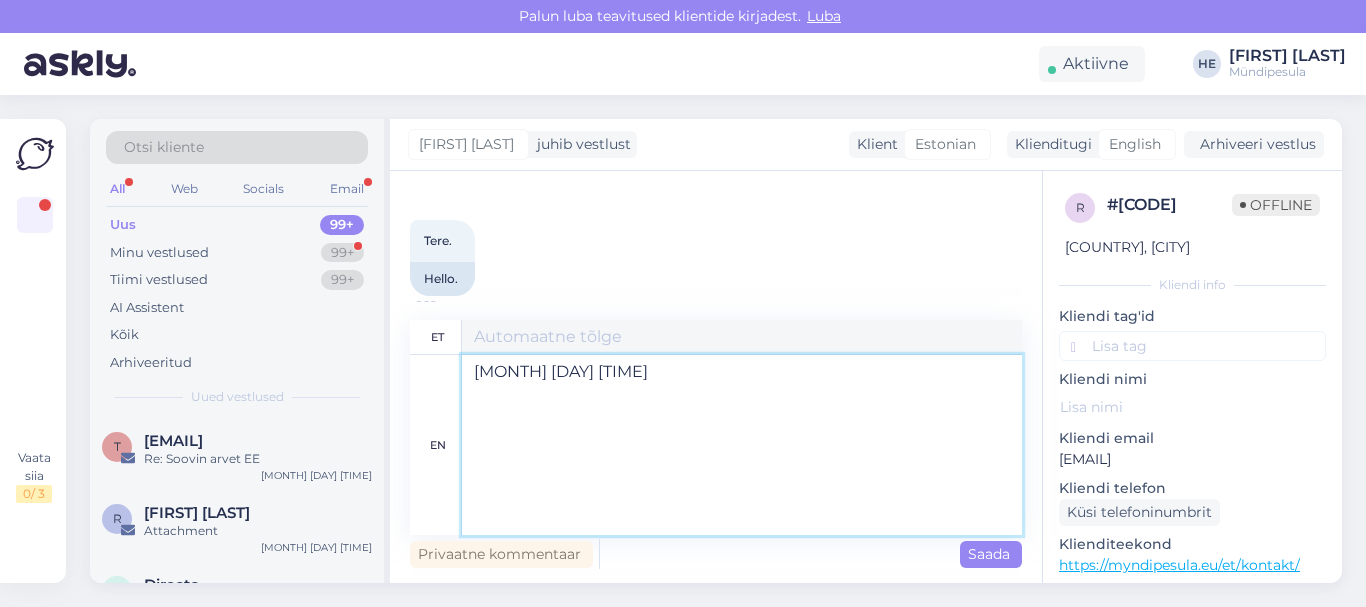 scroll, scrollTop: 8, scrollLeft: 0, axis: vertical 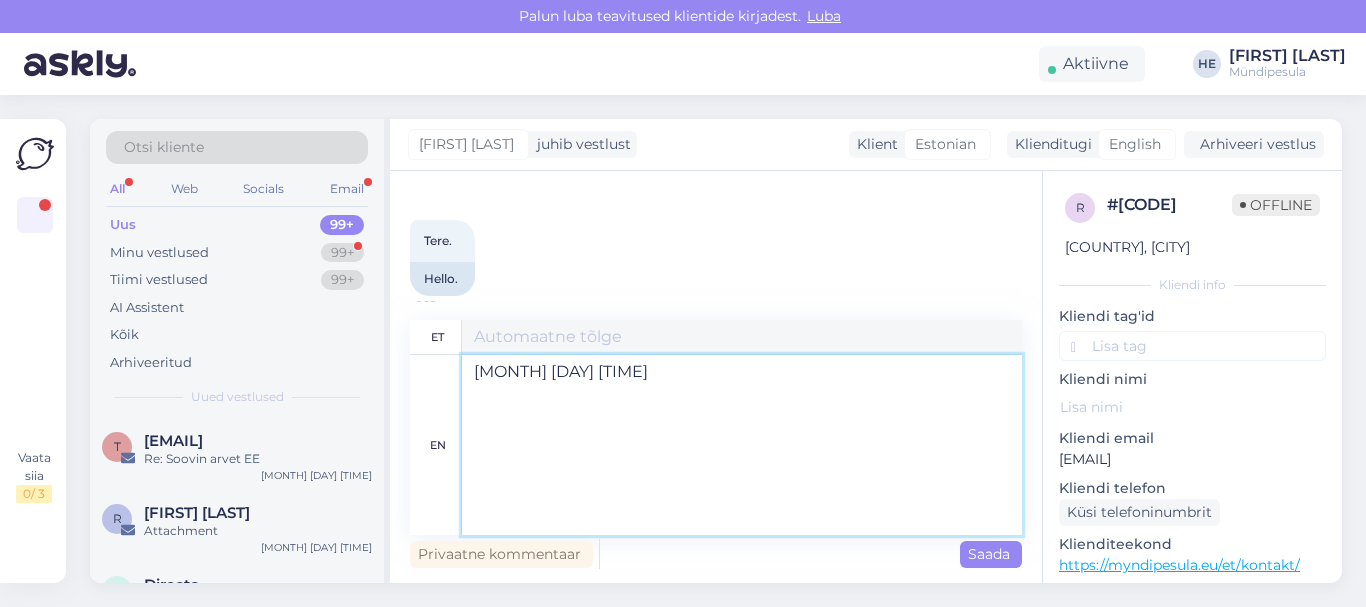 type on "Tere
Palun täitke meie kodulehel olev vorm intsidenti kohta, et saaksime Teile raha tagastada.
[URL]
Vabandame tasutauste pärast.
Lugupidamisega
Mündipesula tugi" 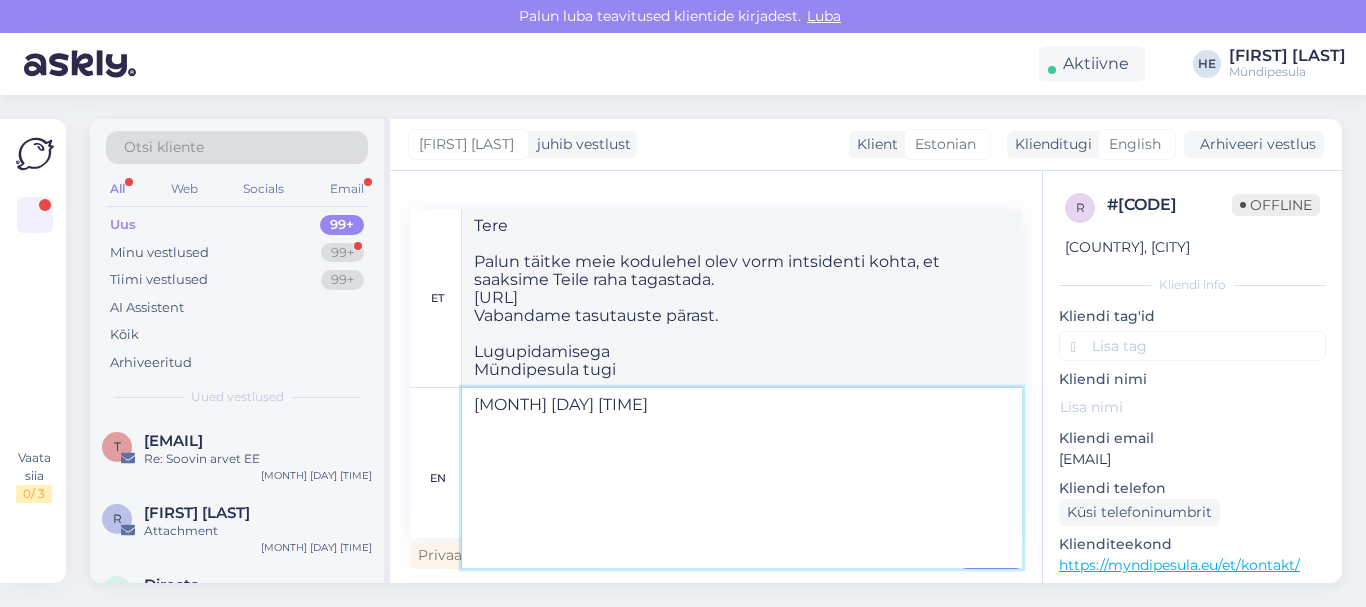 type on "[MONTH] [DAY] [TIME]" 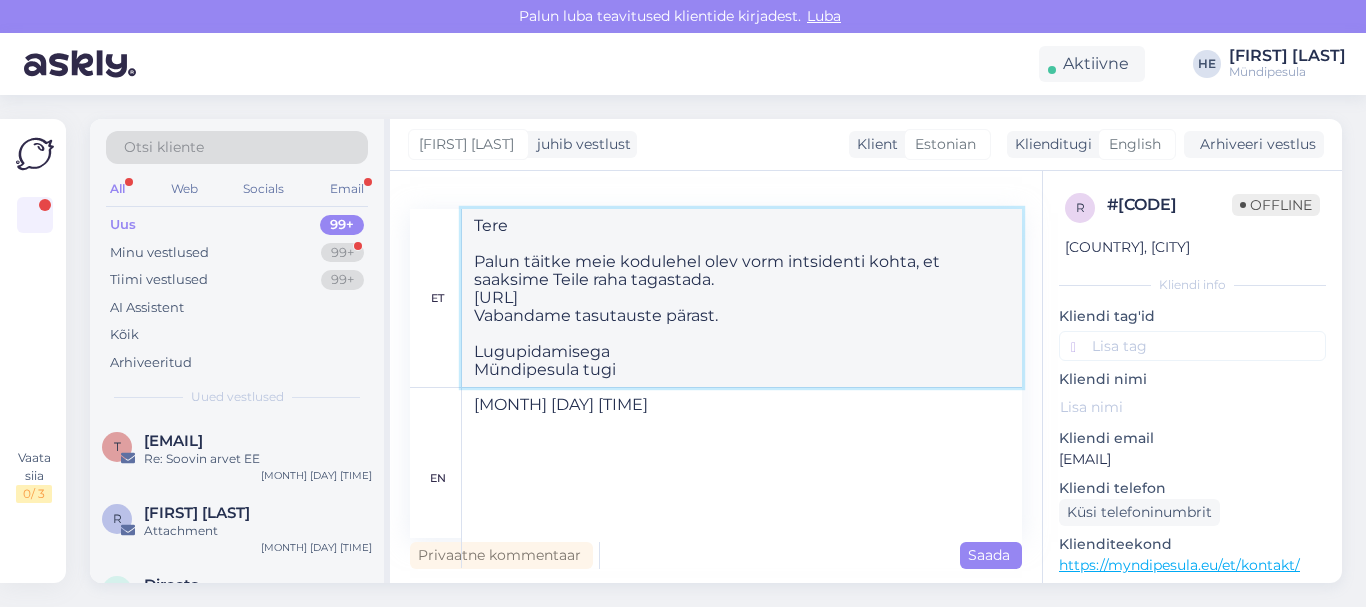 click on "Tere
Palun täitke meie kodulehel olev vorm intsidenti kohta, et saaksime Teile raha tagastada.
[URL]
Vabandame tasutauste pärast.
Lugupidamisega
Mündipesula tugi" at bounding box center [742, 298] 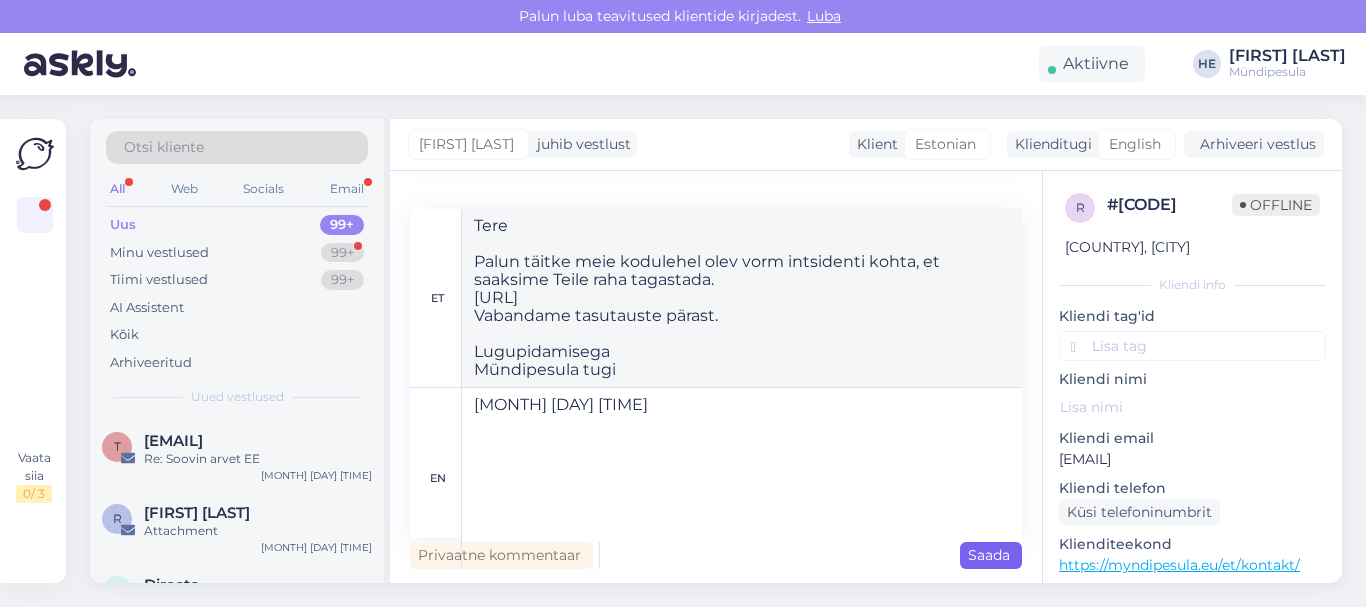 click on "Saada" at bounding box center (991, 555) 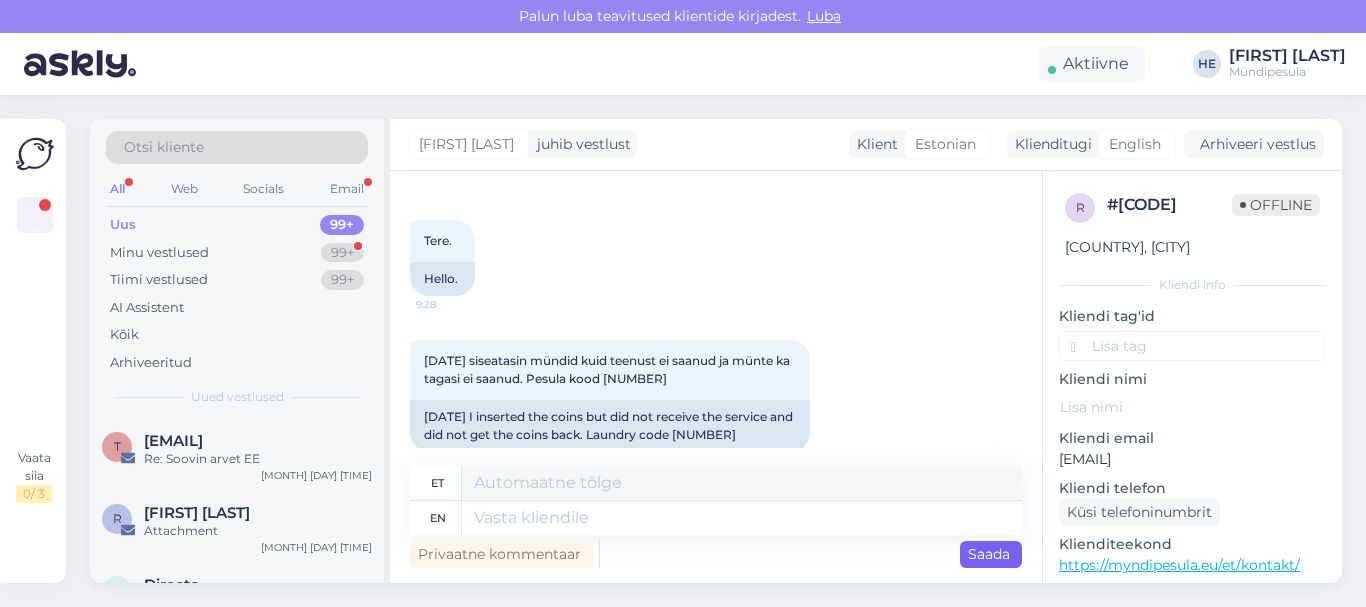 scroll, scrollTop: 553, scrollLeft: 0, axis: vertical 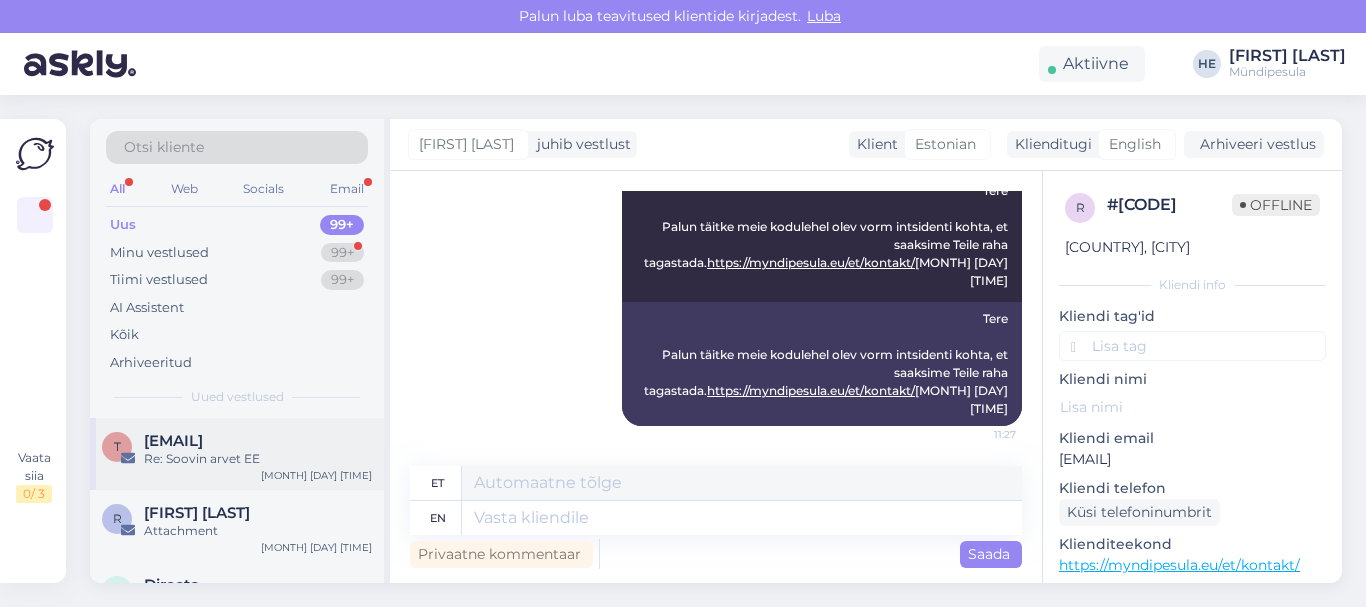 click on "[EMAIL]" at bounding box center (173, 441) 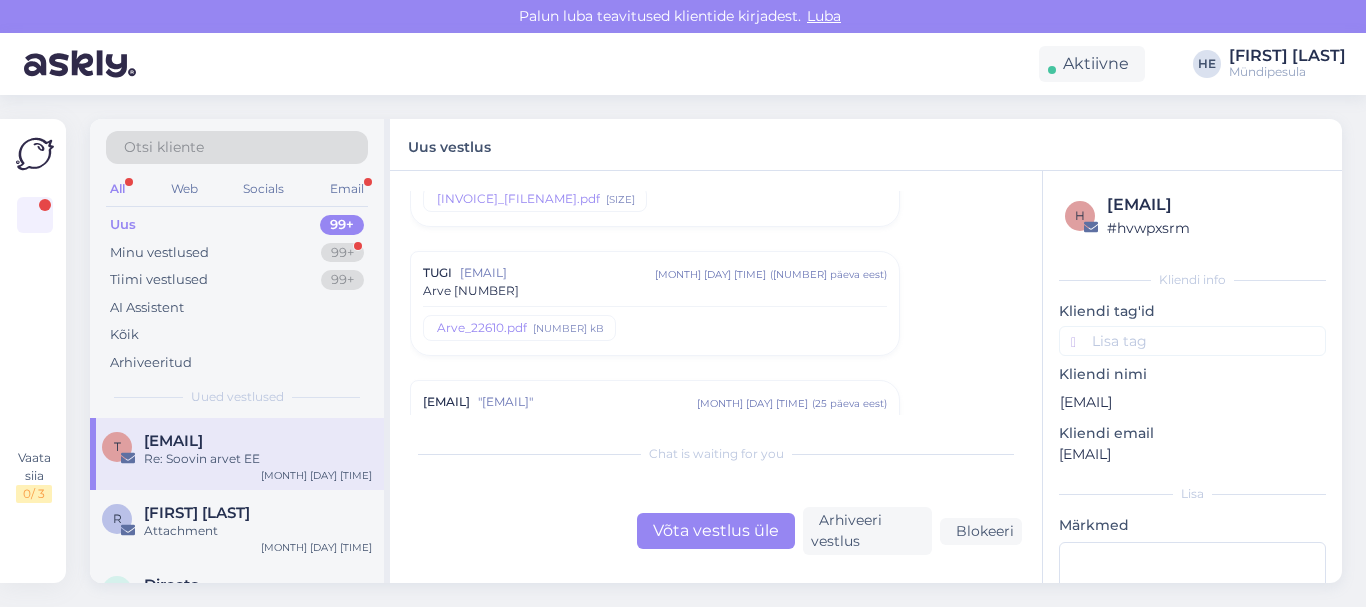 scroll, scrollTop: 9772, scrollLeft: 0, axis: vertical 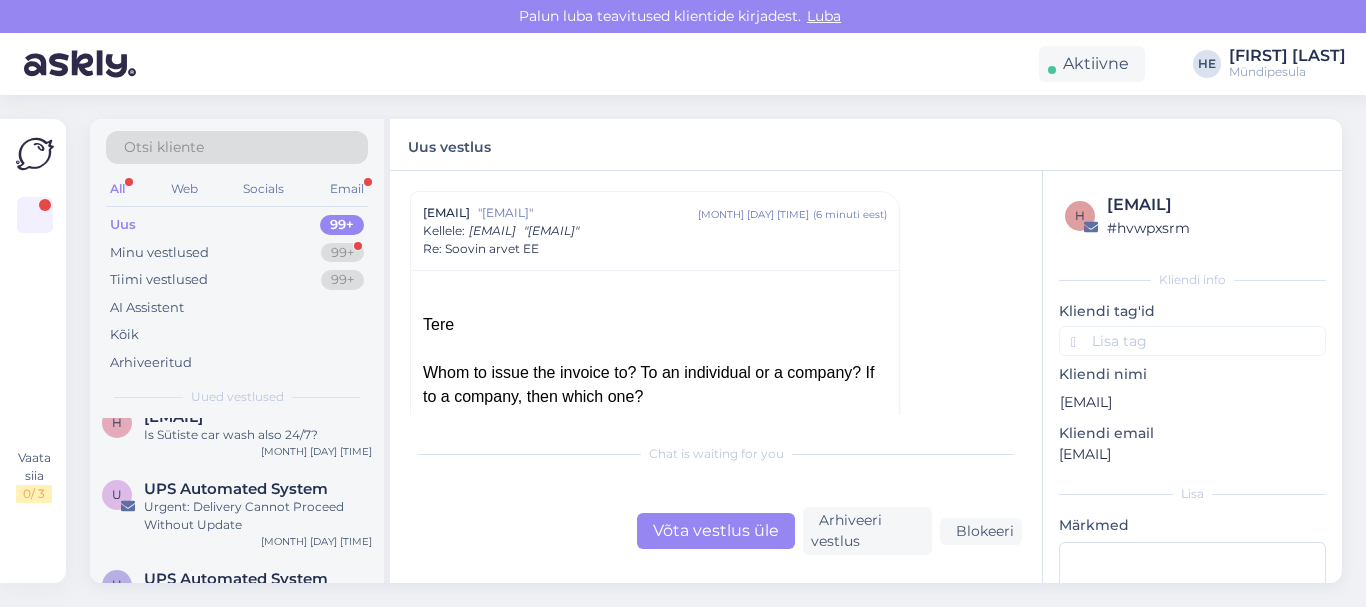 click on "Is Sütiste car wash also 24/7?" at bounding box center (258, 435) 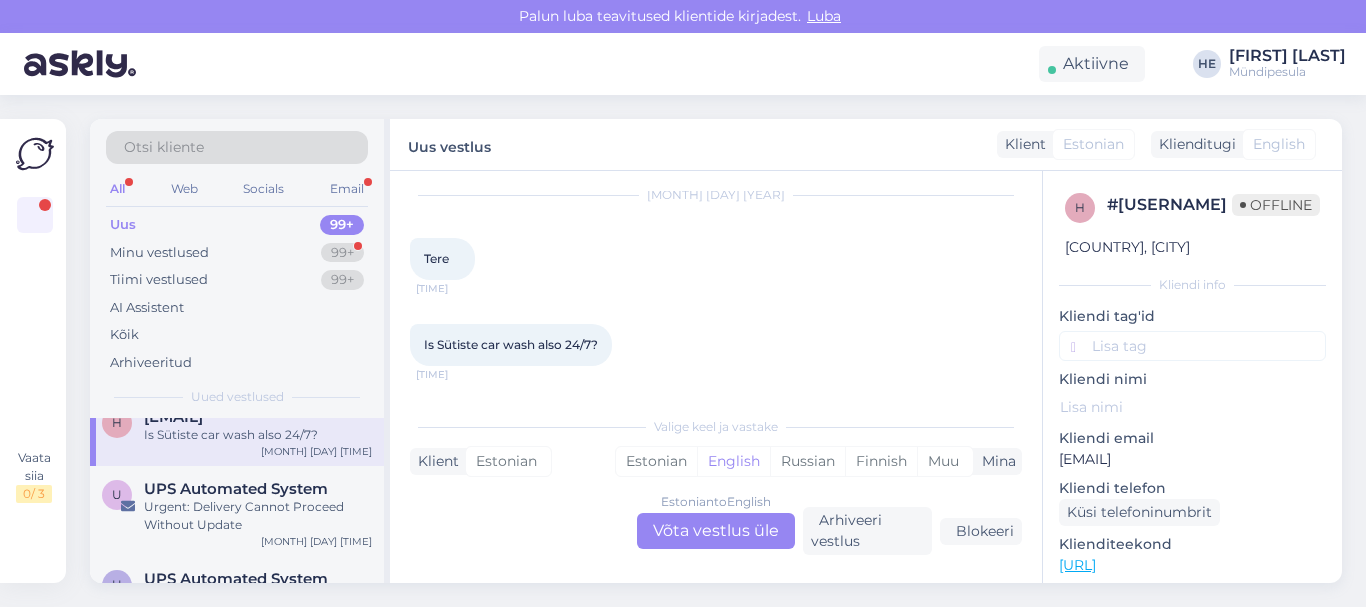 scroll, scrollTop: 59, scrollLeft: 0, axis: vertical 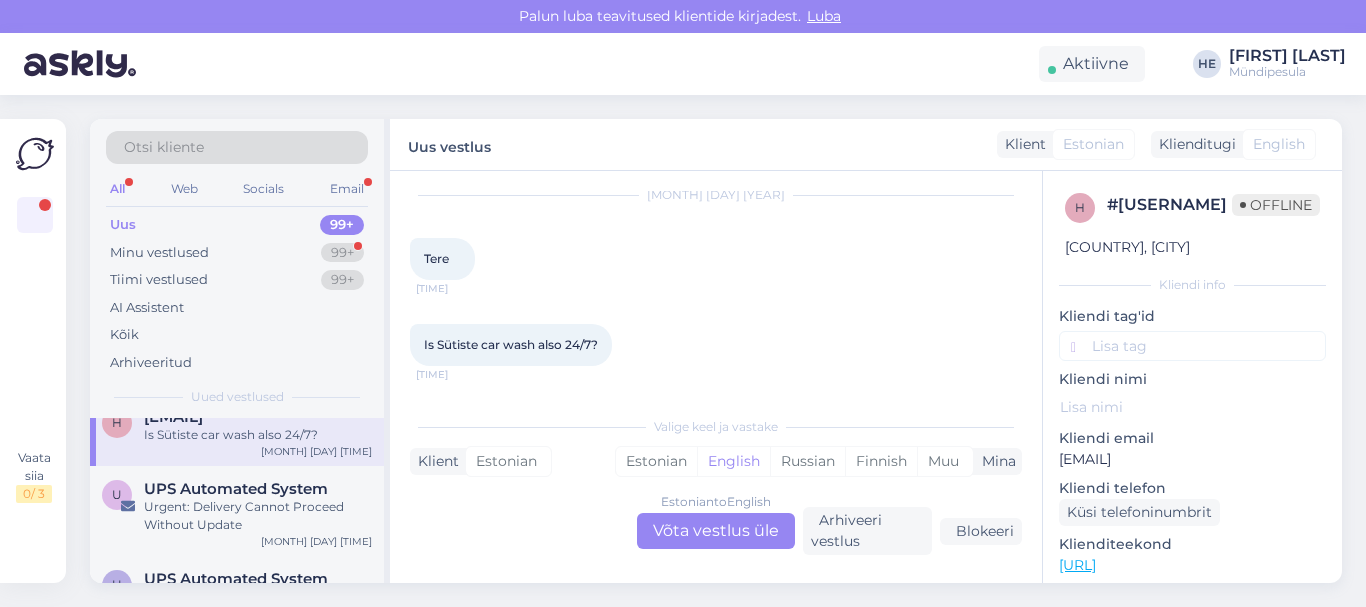 click on "Estonian  to  English Võta vestlus üle" at bounding box center (716, 531) 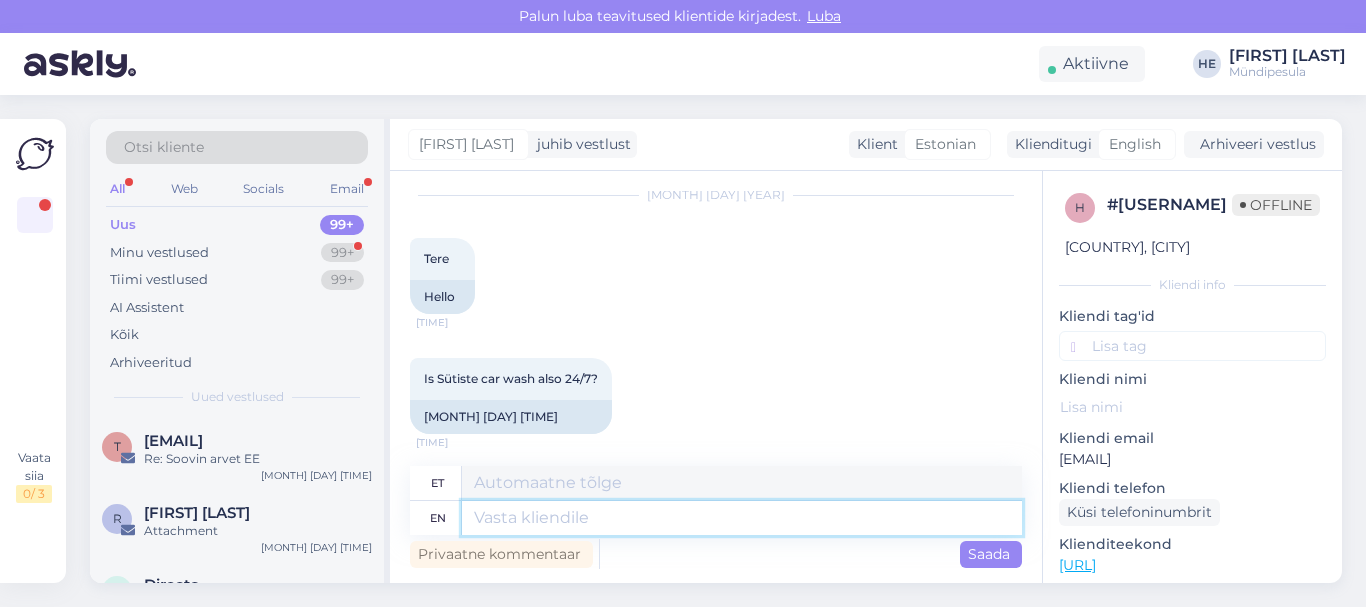 click at bounding box center (742, 518) 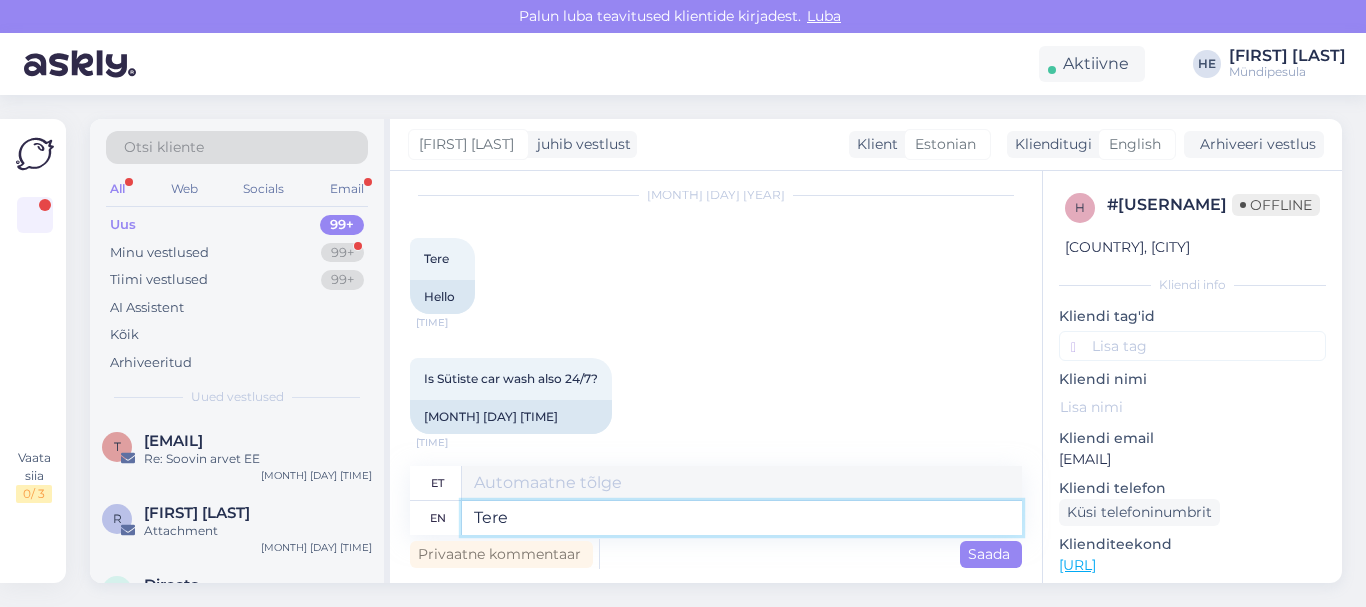 type on "Tere" 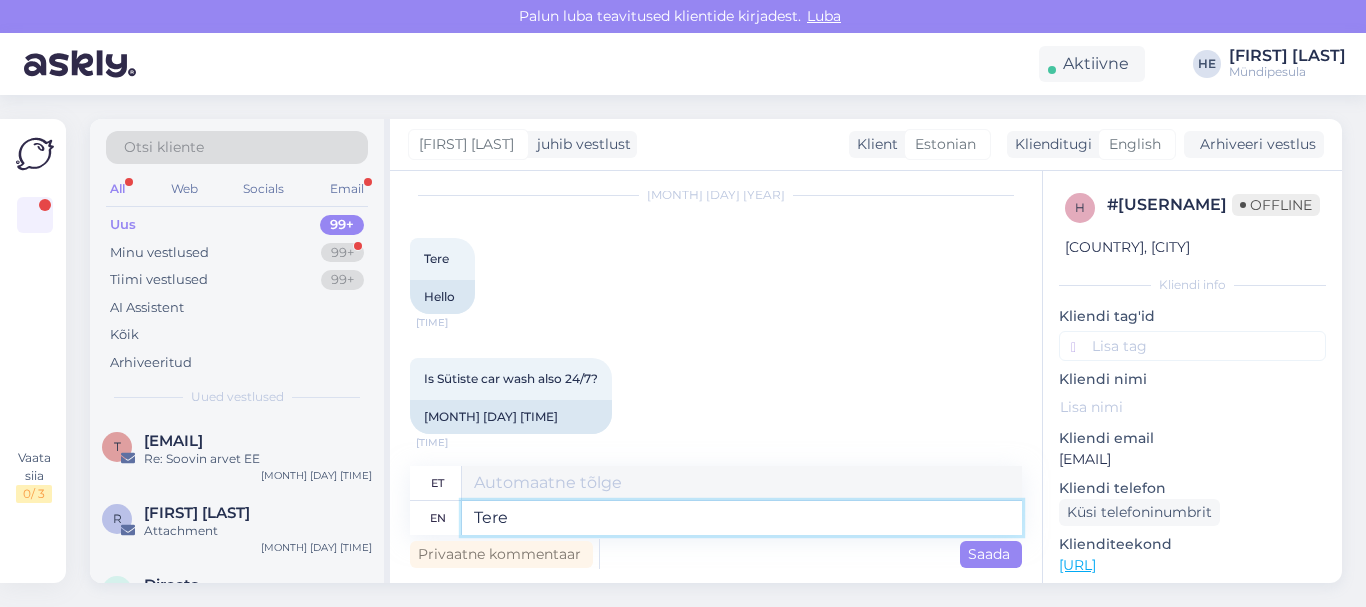 type on "Tere" 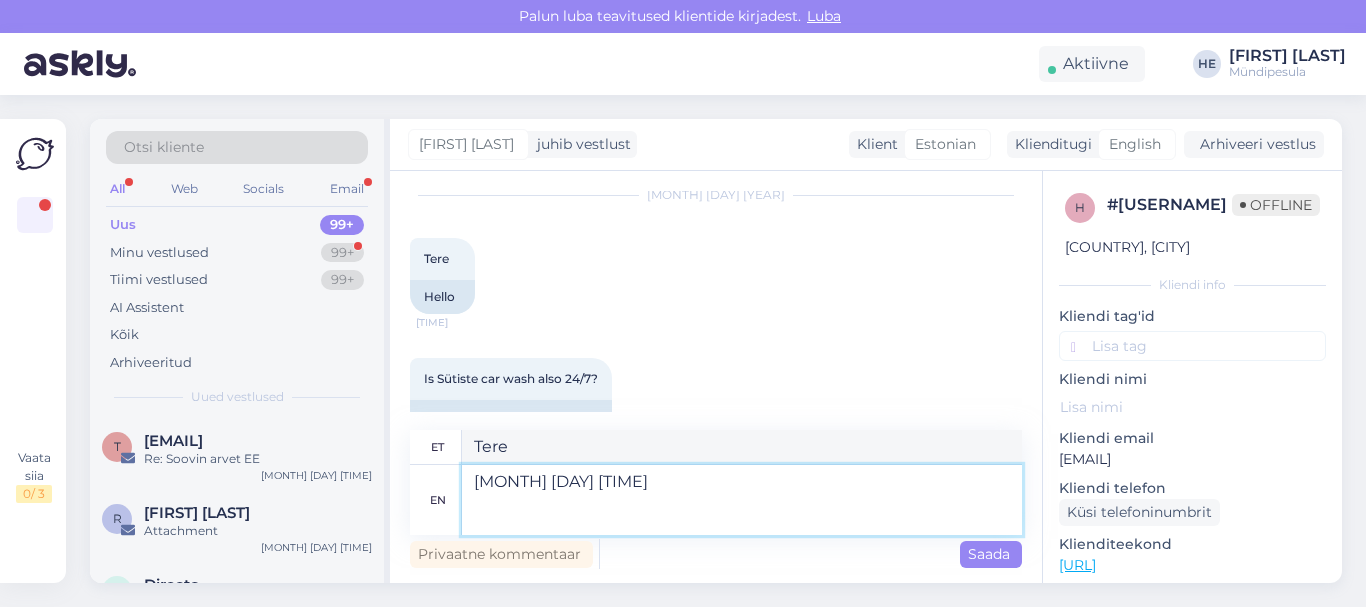 type on "Tere
Sütiste p" 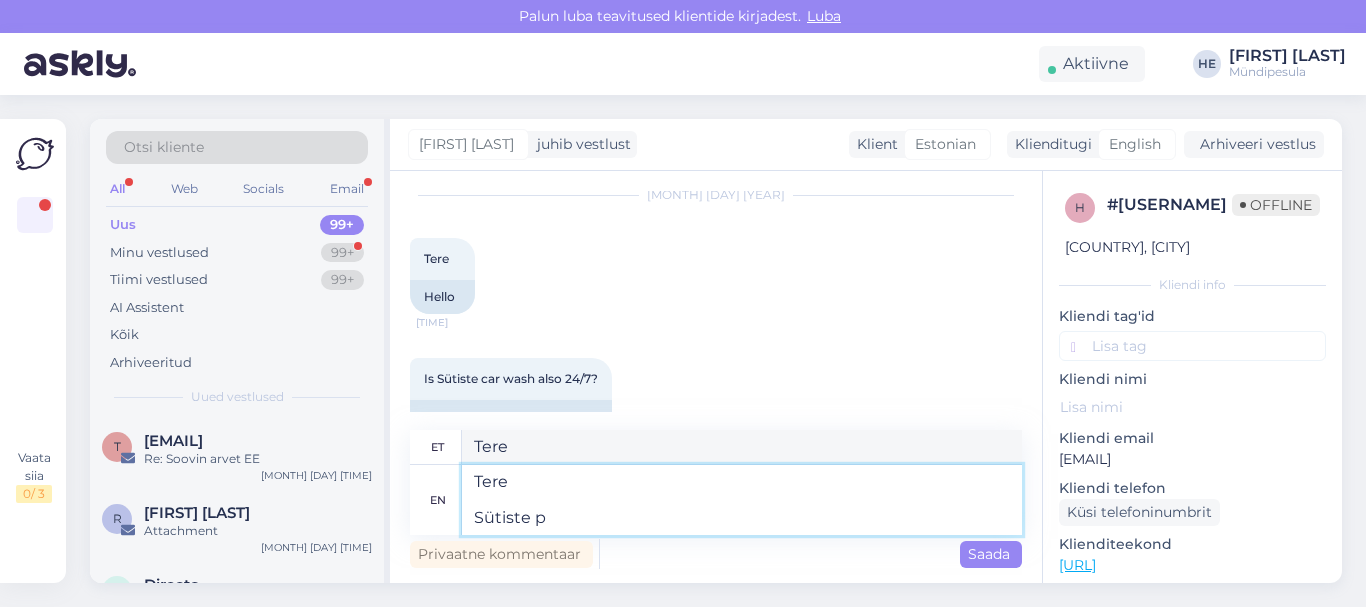 type on "[MONTH] [DAY] [TIME]" 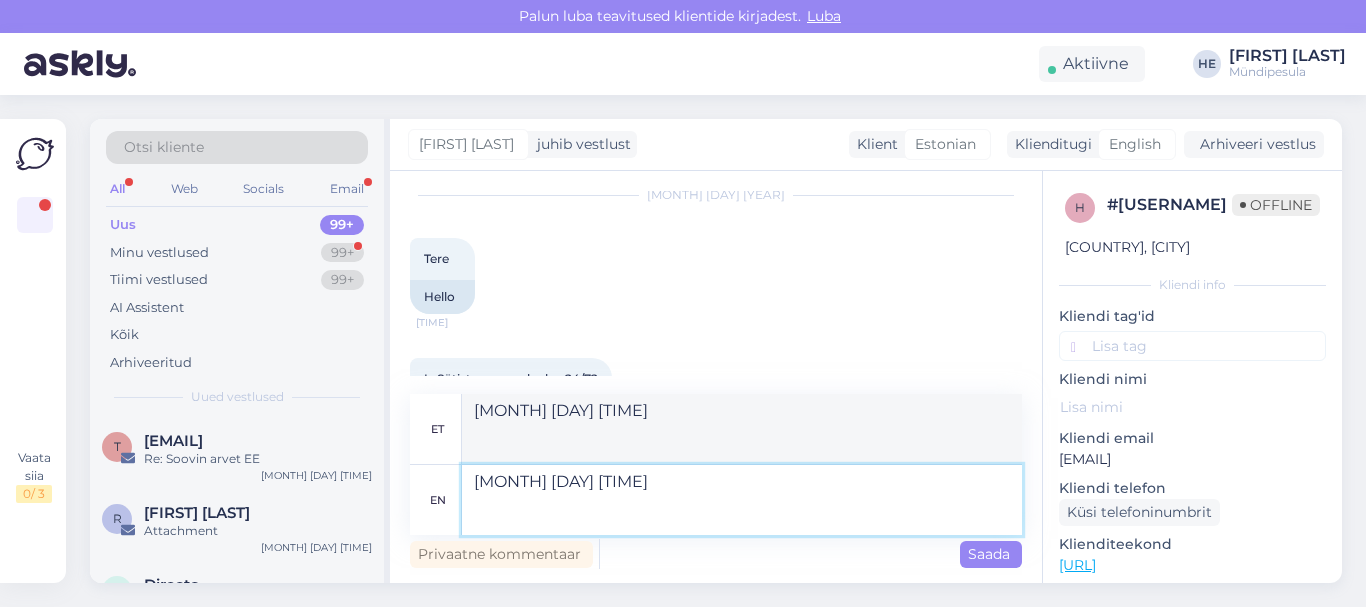type on "[MONTH] [DAY] [TIME]" 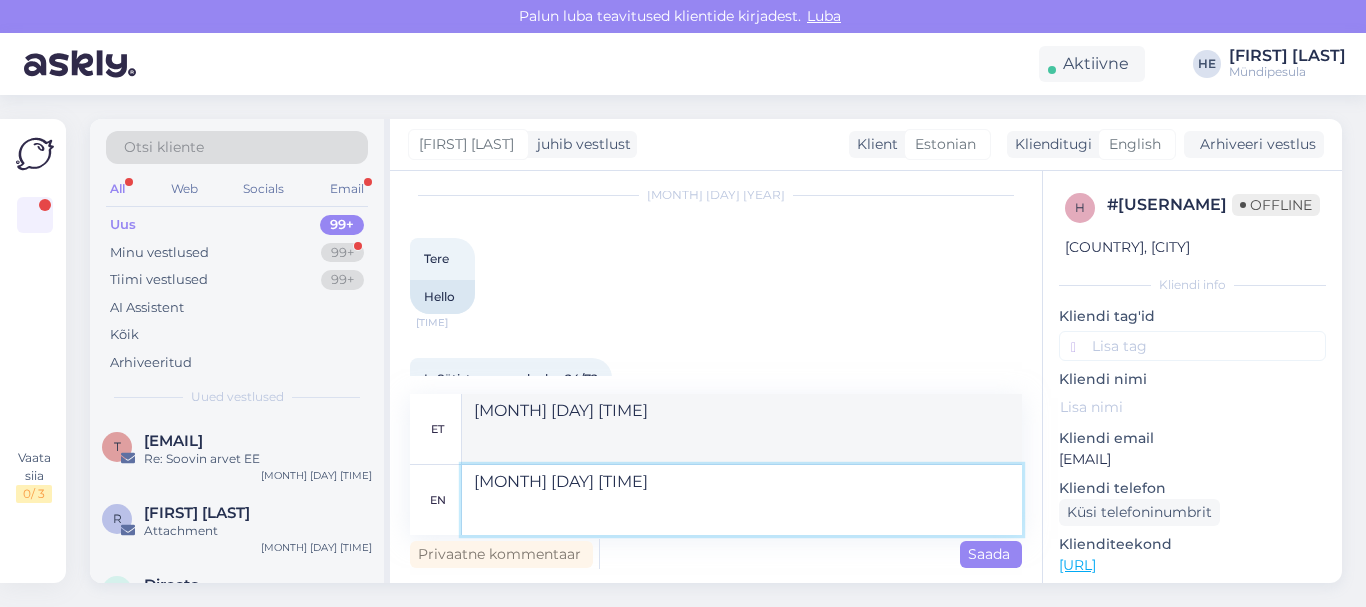 type on "[MONTH] [DAY] [TIME]" 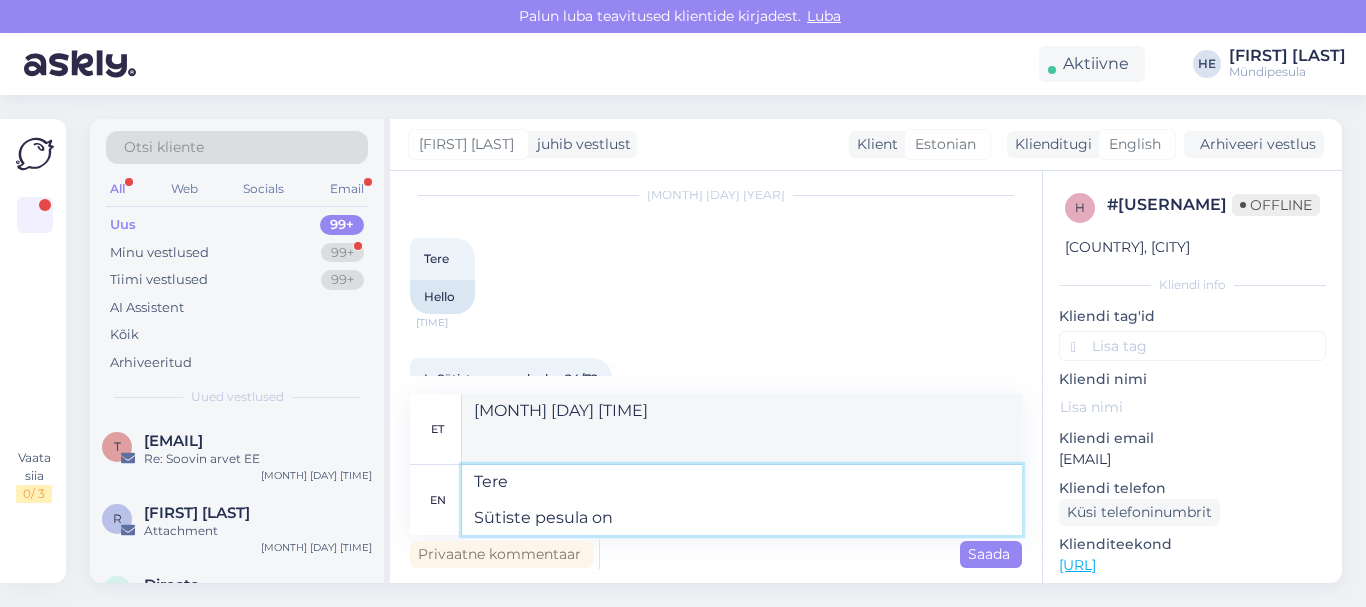type on "Tere
Sütiste pesula on" 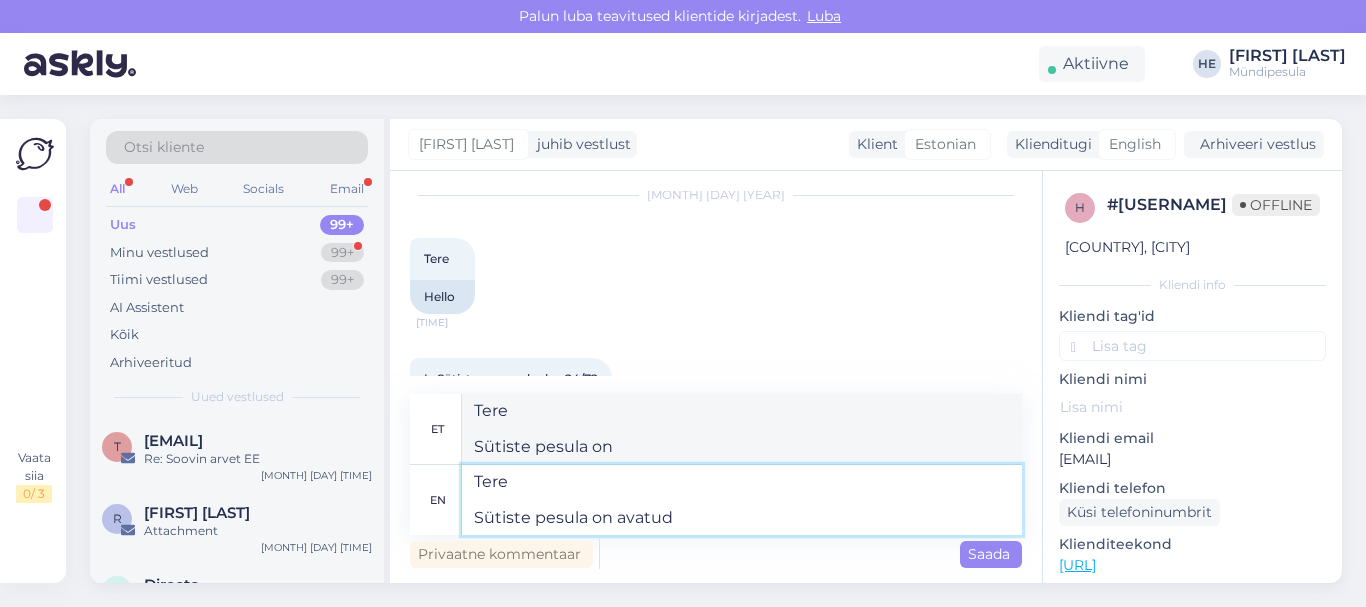 type on "Tere
Sütiste pesula on avatud" 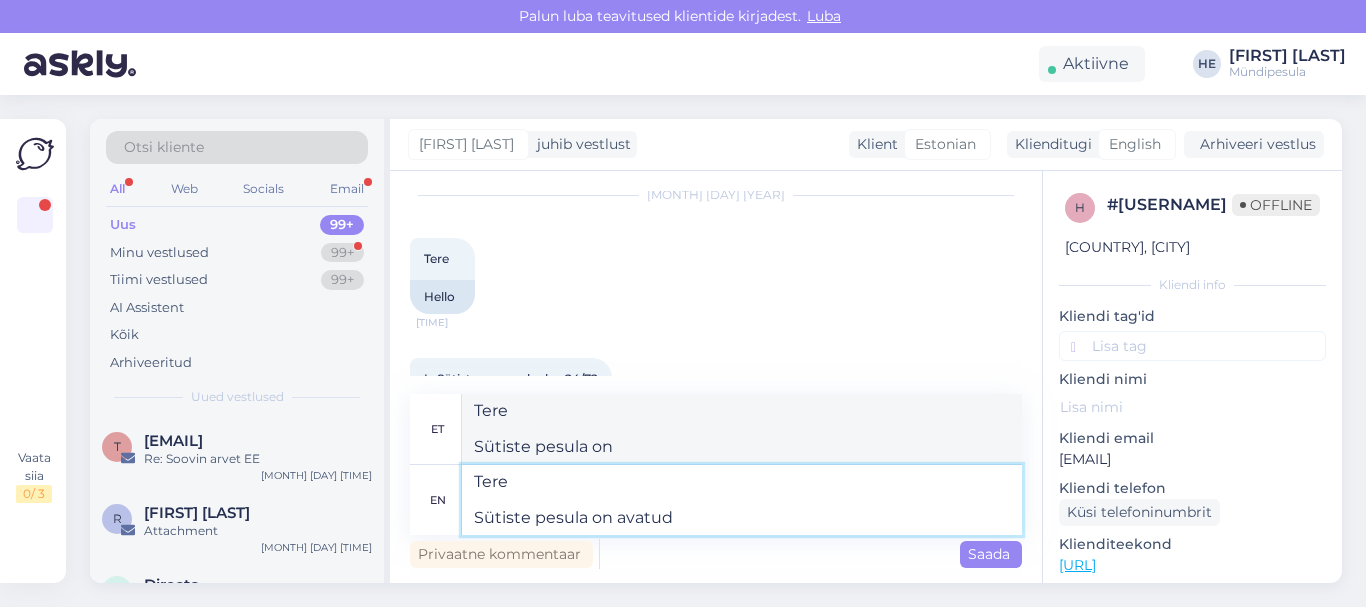 type on "Tere
Sütiste pesula on avatud" 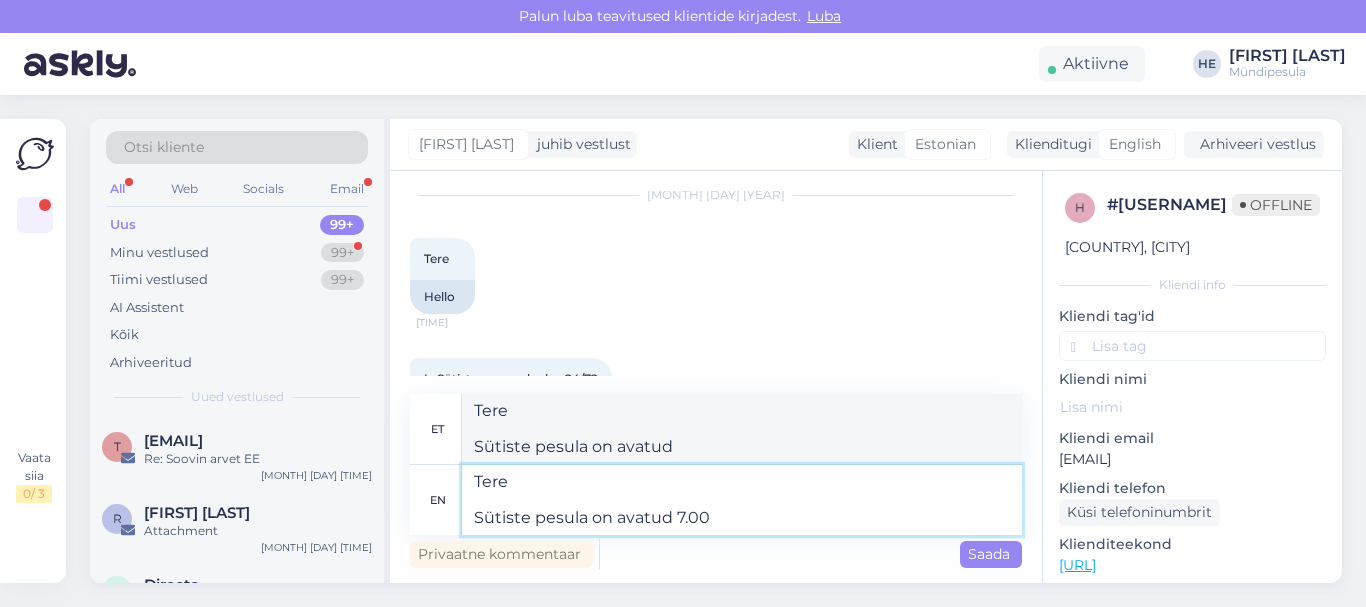 type on "[MONTH] [DAY] [TIME]" 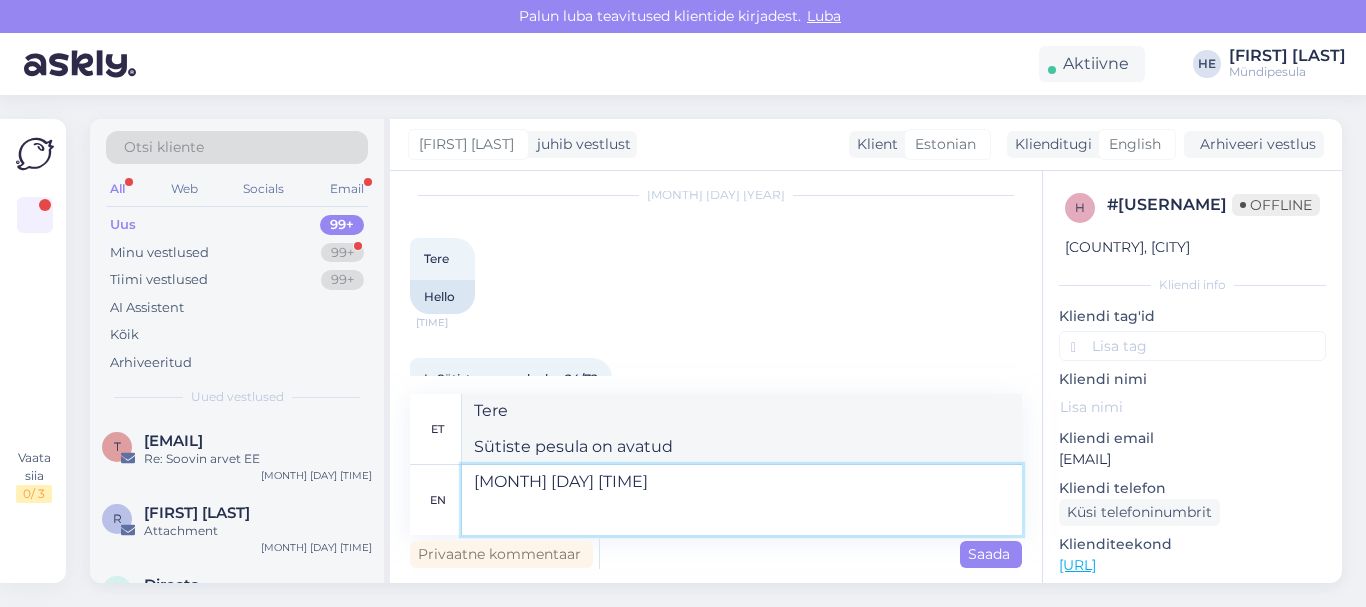 type on "Tere
Sütiste pesula on avatud 7.00" 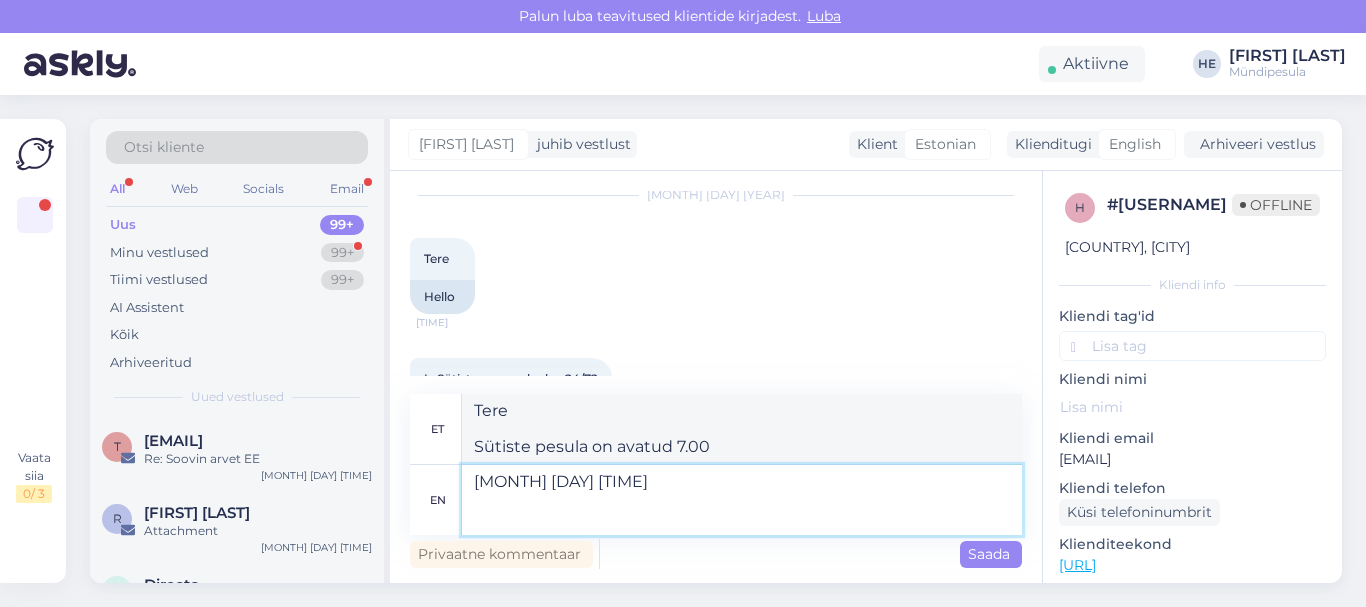 type on "Tere
Sütiste pesula on avatud 7.00-22.00" 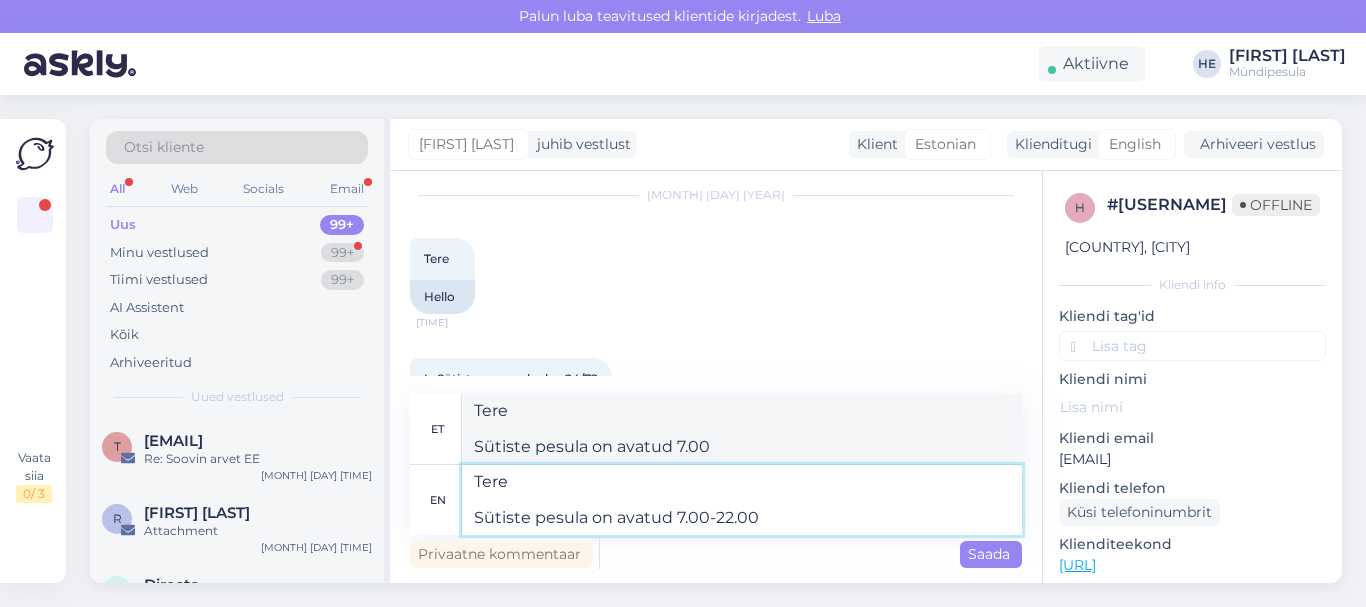 type on "Tere
Sütiste pesula on avatud 7.00-22.00" 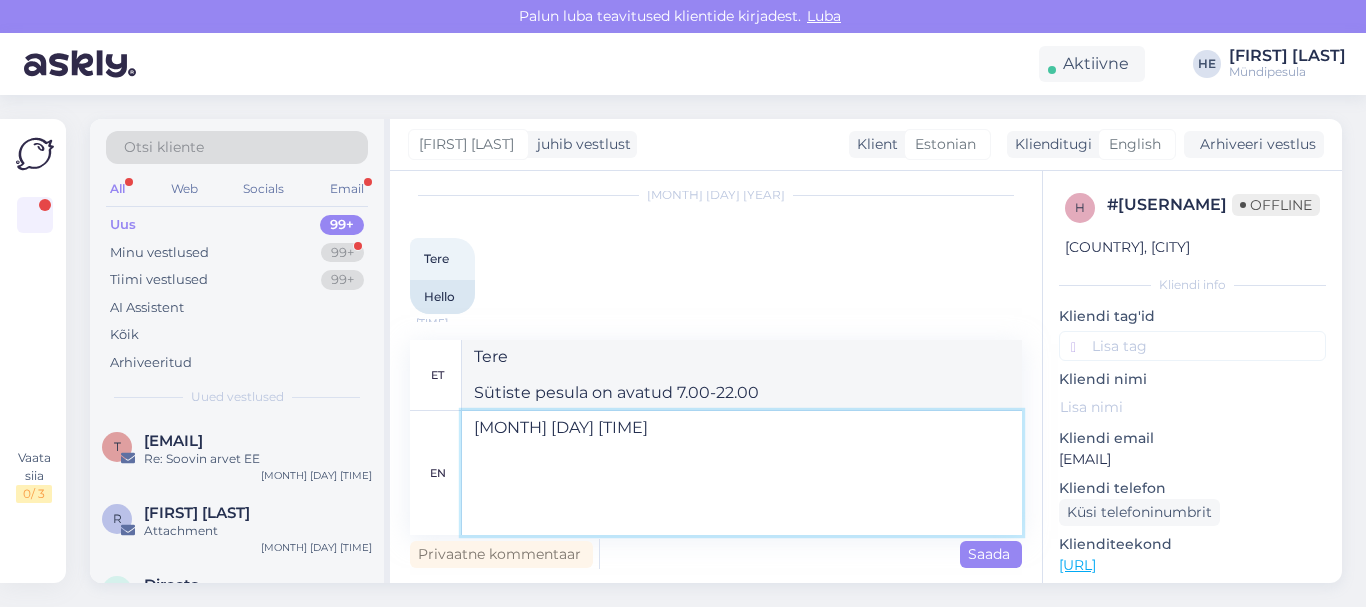 type on "Tere
Sütiste pesula on avatud 7.00-22.00
Tervitades
M" 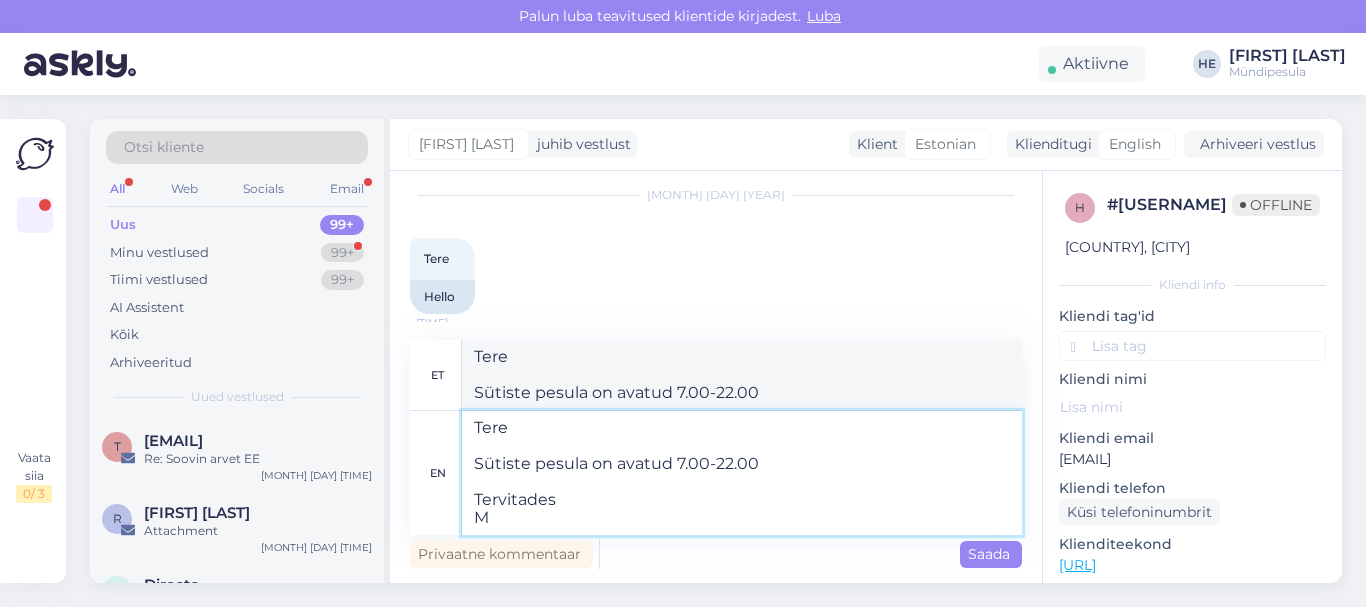 type on "[MONTH] [DAY] [TIME]" 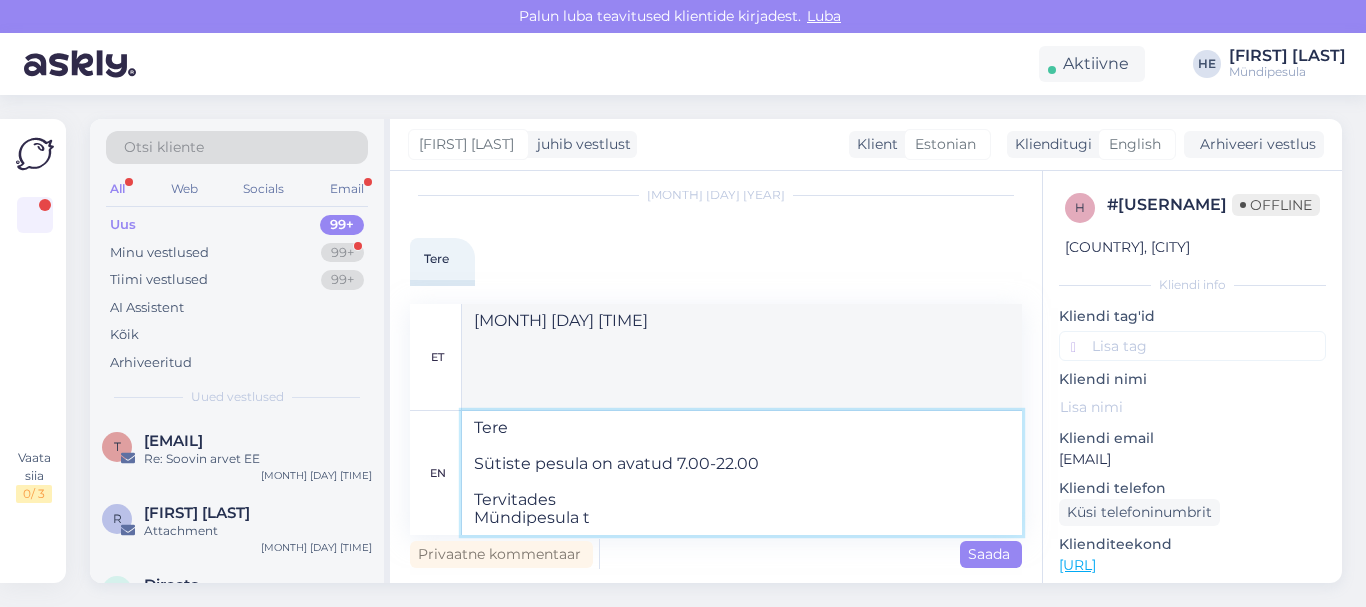 type on "[FIRST] [LAST]" 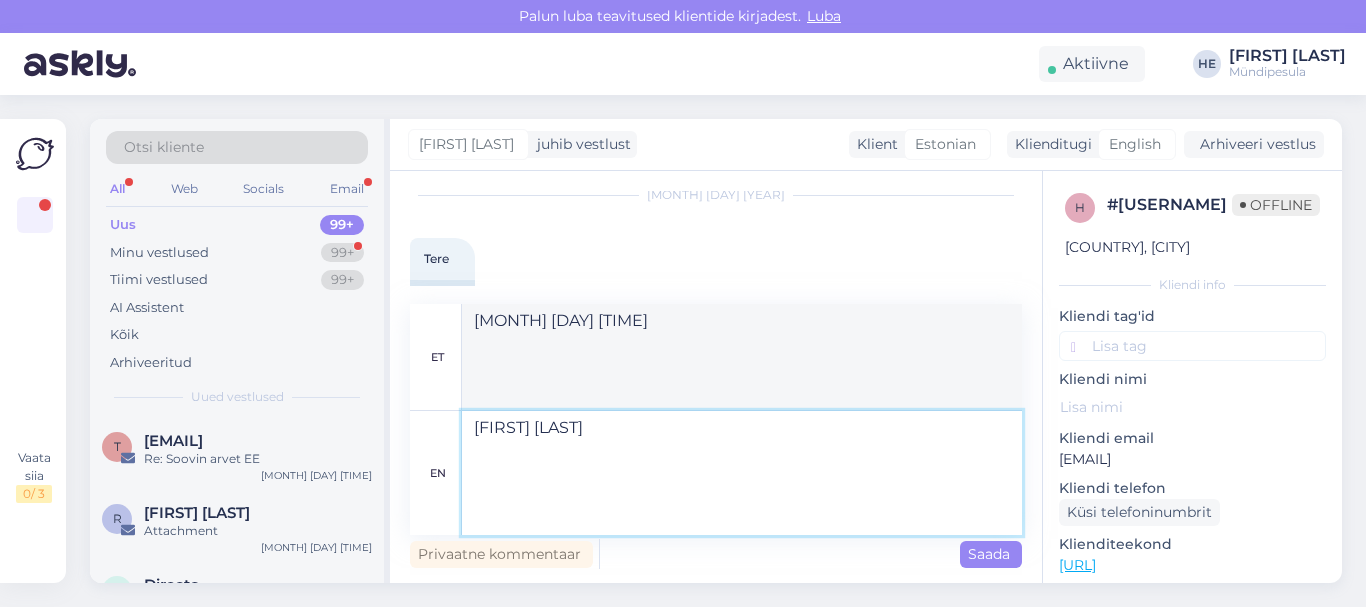 type on "Tere
Sütiste pesula on avatud 7.00-22.00
Tervitades
Mündipesula" 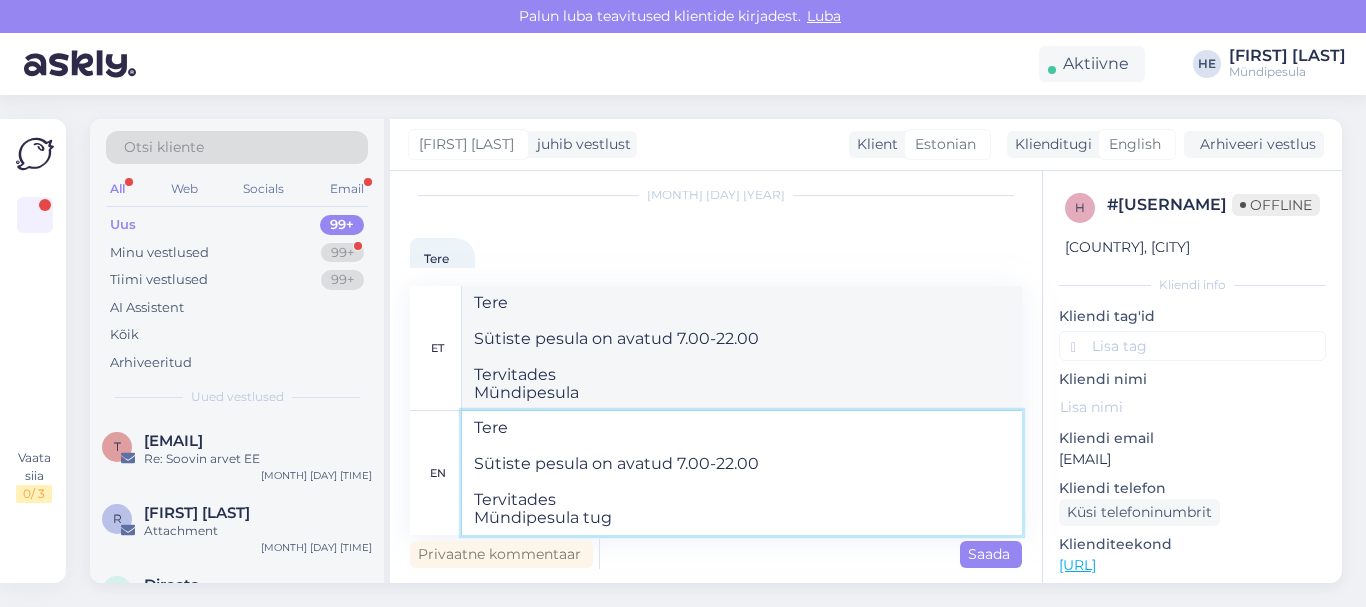 type on "Tere
Sütiste pesula on avatud 7.00-22.00
Tervitades
Mündipesula tugi" 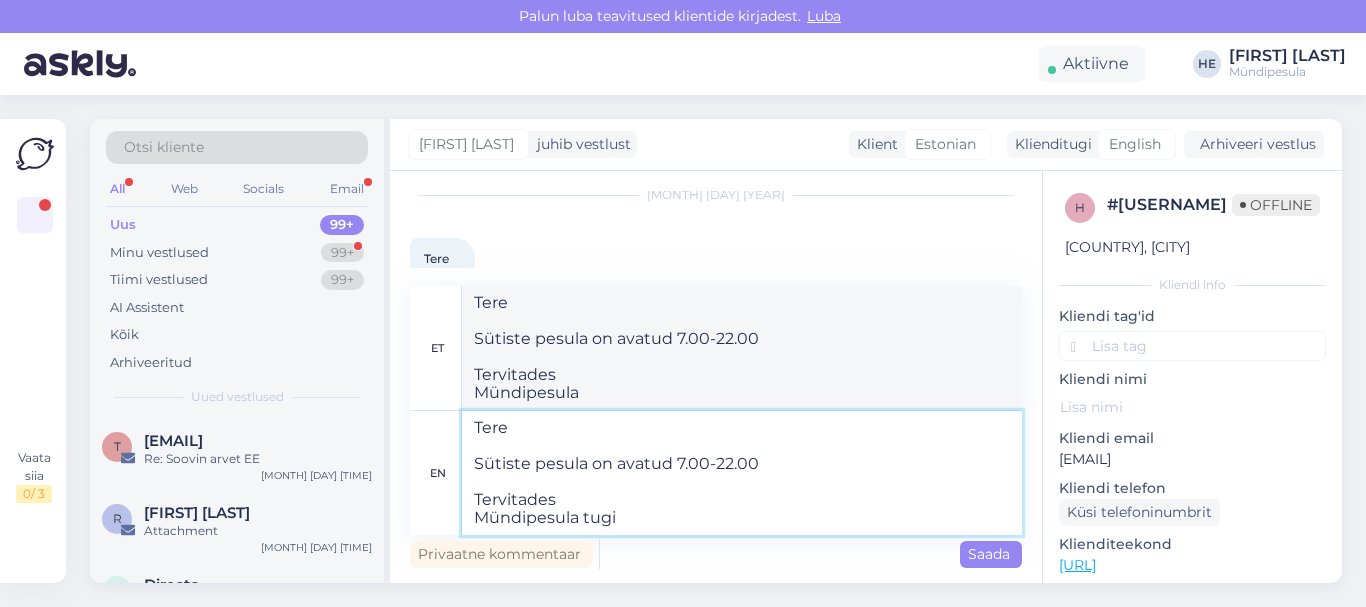 type on "Tere
Sütiste pesula on avatud 7.00-22.00
Tervitades
Mündipesula tugi" 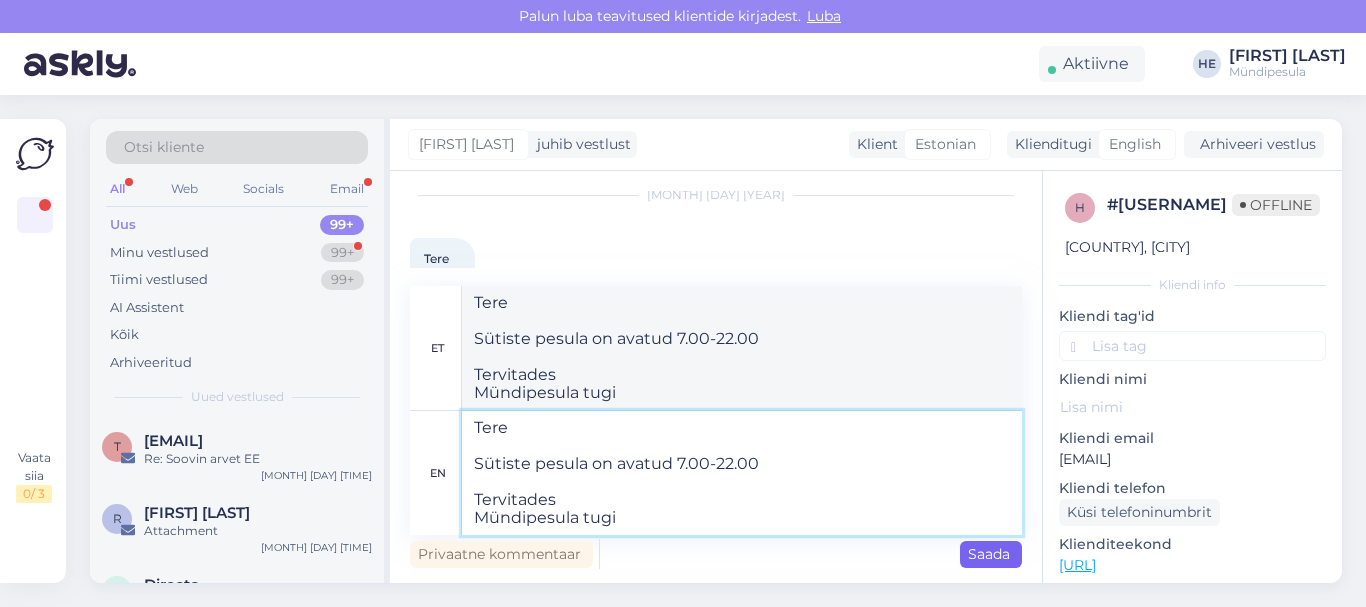 type on "Tere
Sütiste pesula on avatud 7.00-22.00
Tervitades
Mündipesula tugi" 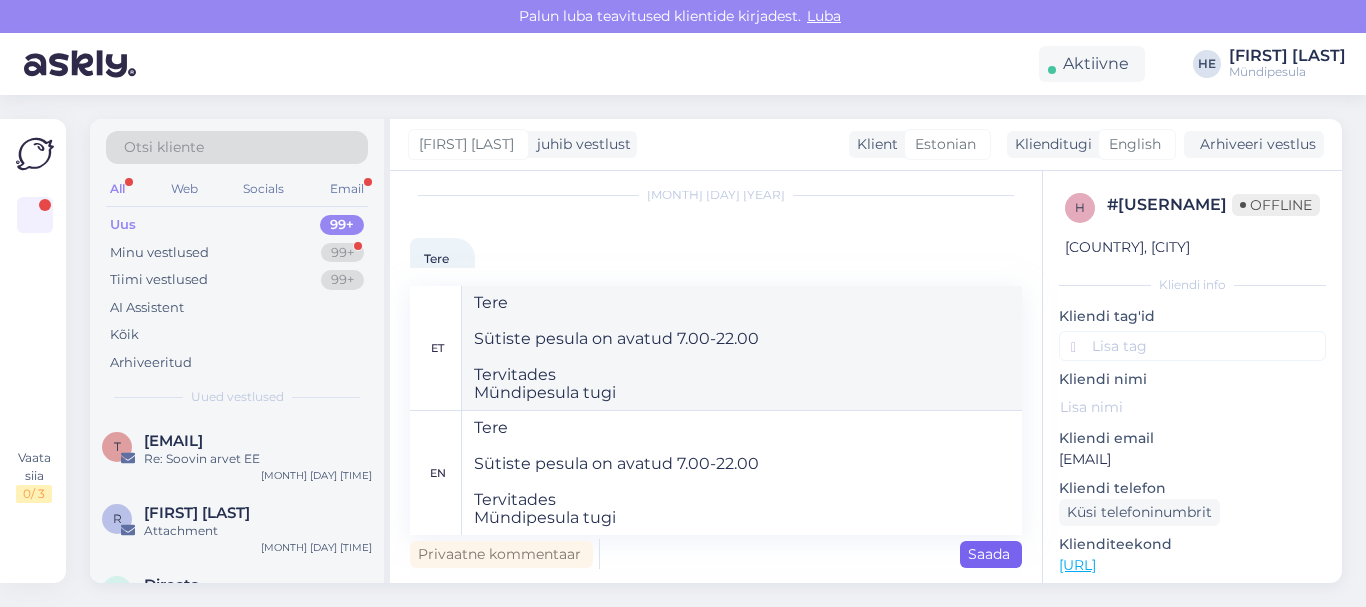 click on "Saada" at bounding box center (991, 554) 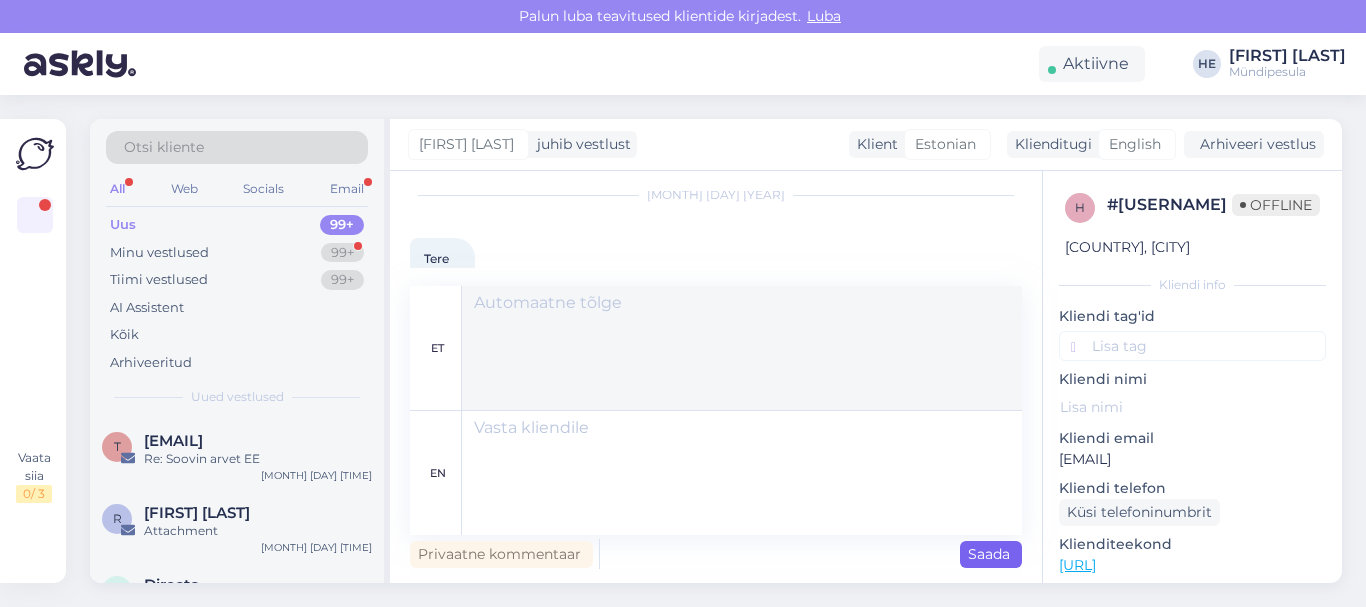 scroll, scrollTop: 409, scrollLeft: 0, axis: vertical 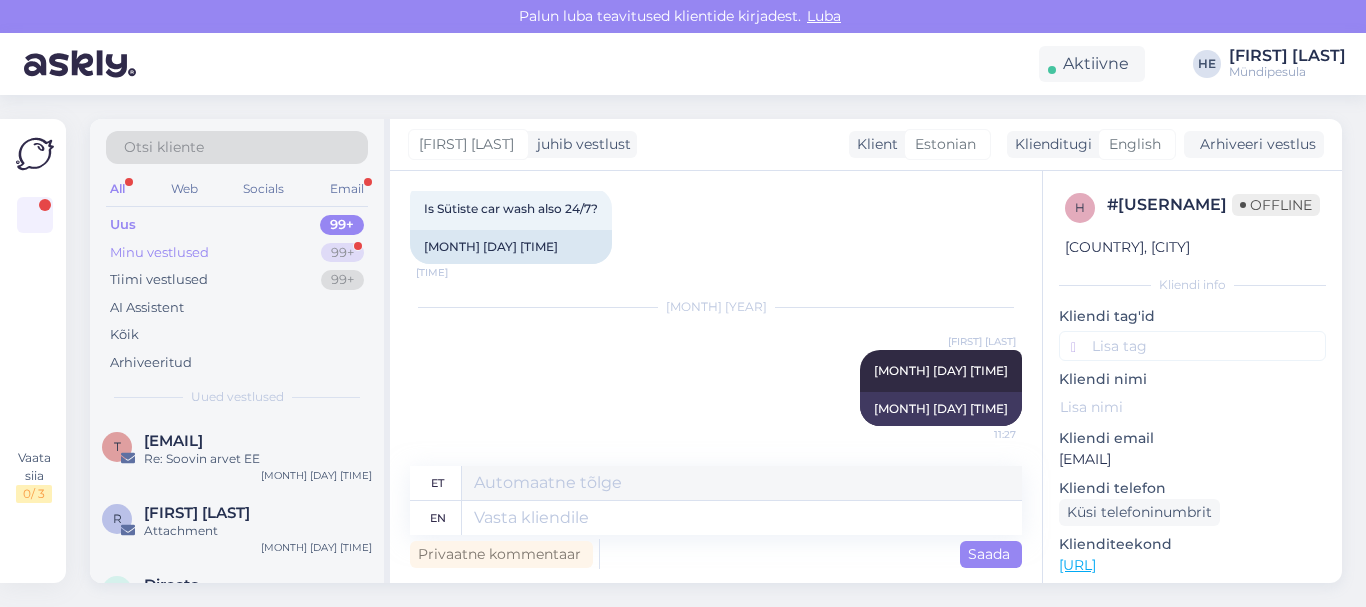click on "Minu vestlused" at bounding box center [159, 253] 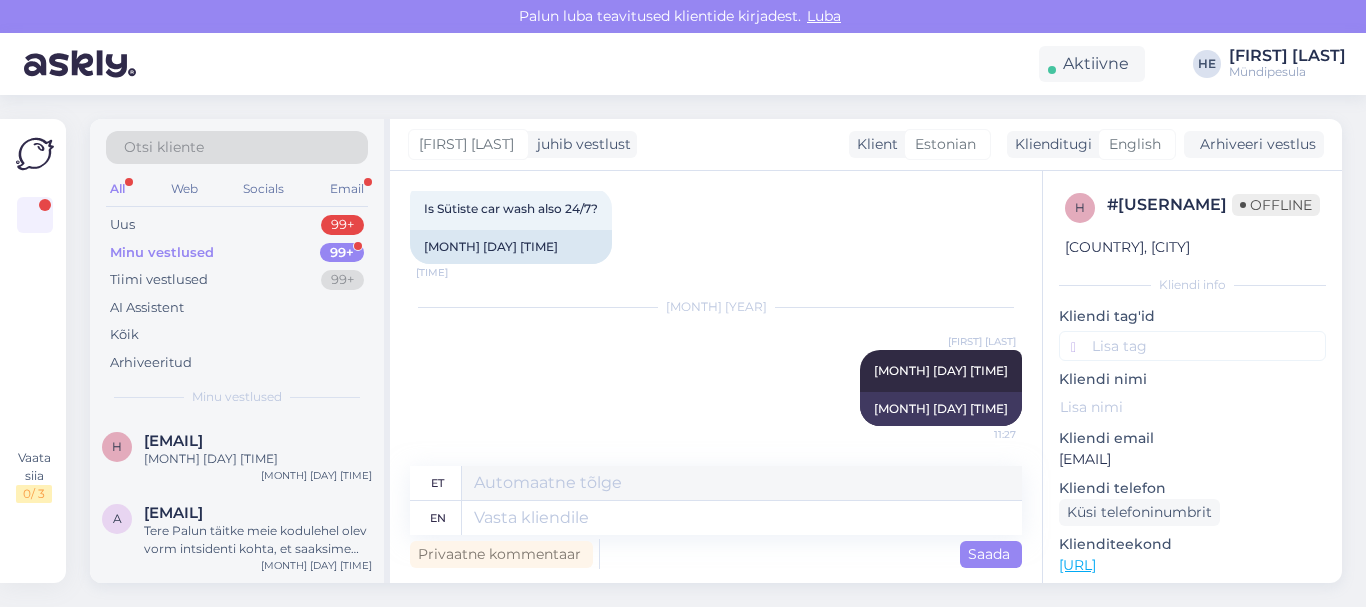 click on "Mündipesula" at bounding box center (1287, 72) 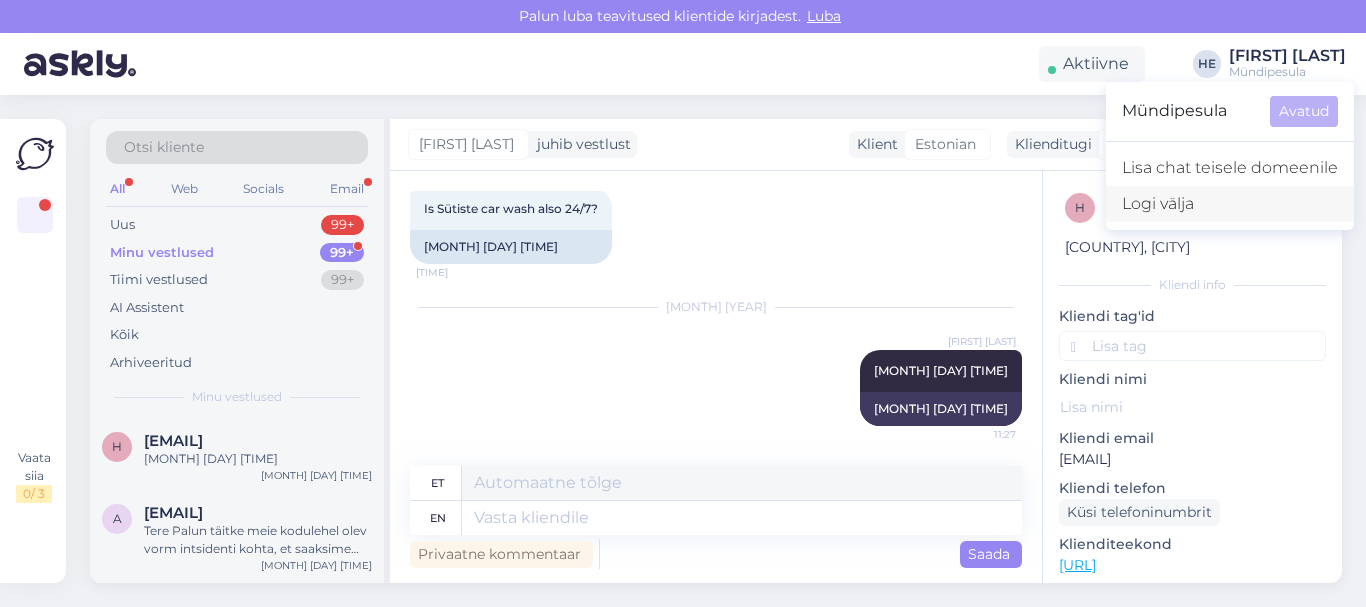 click on "Logi välja" at bounding box center [1230, 204] 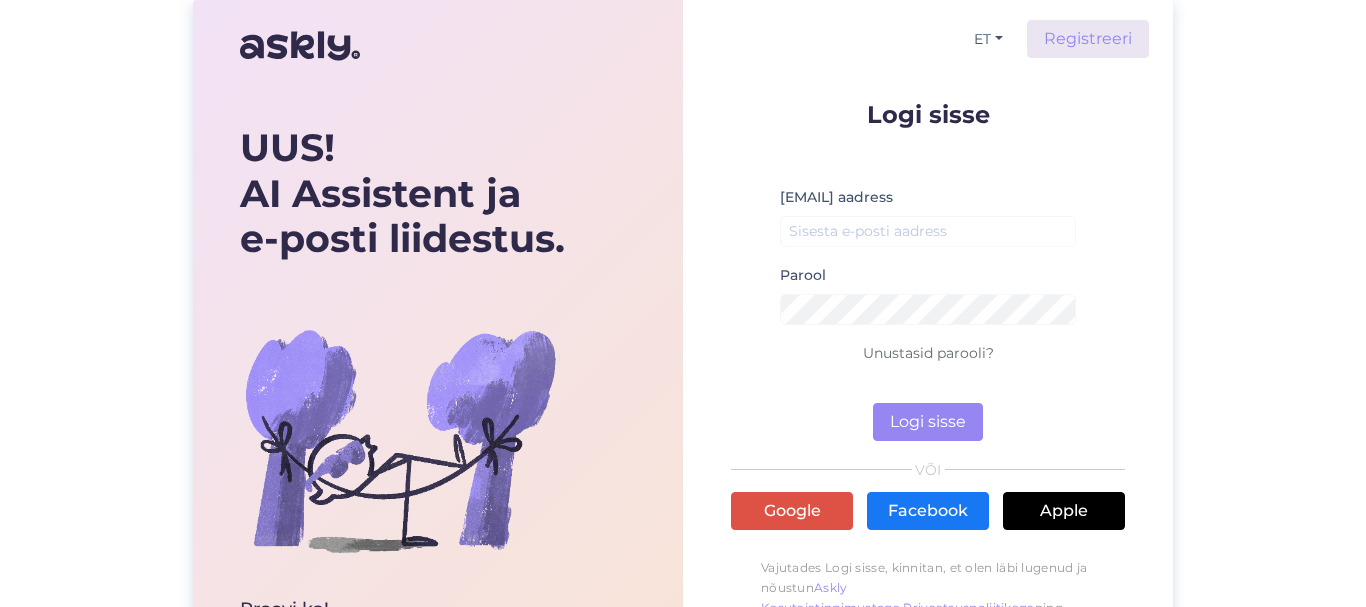 scroll, scrollTop: 0, scrollLeft: 0, axis: both 